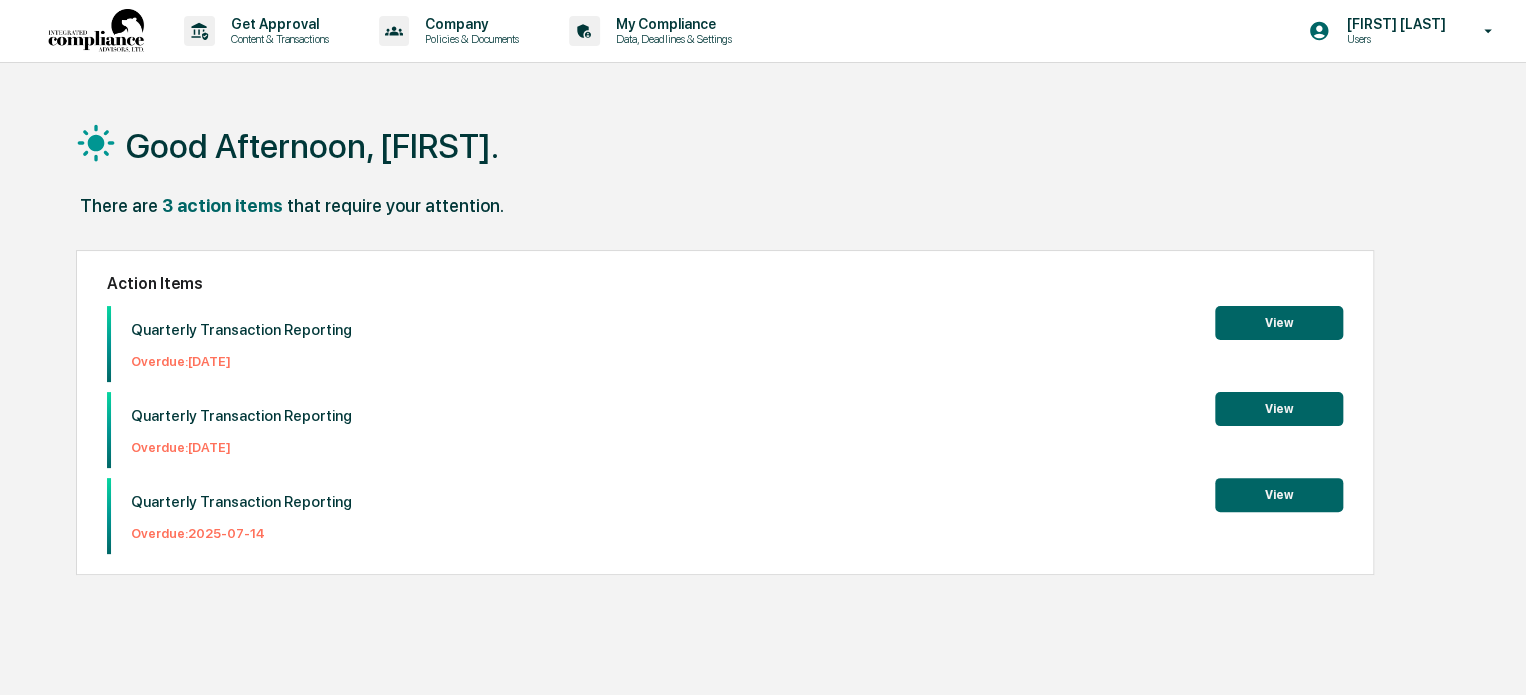 scroll, scrollTop: 0, scrollLeft: 0, axis: both 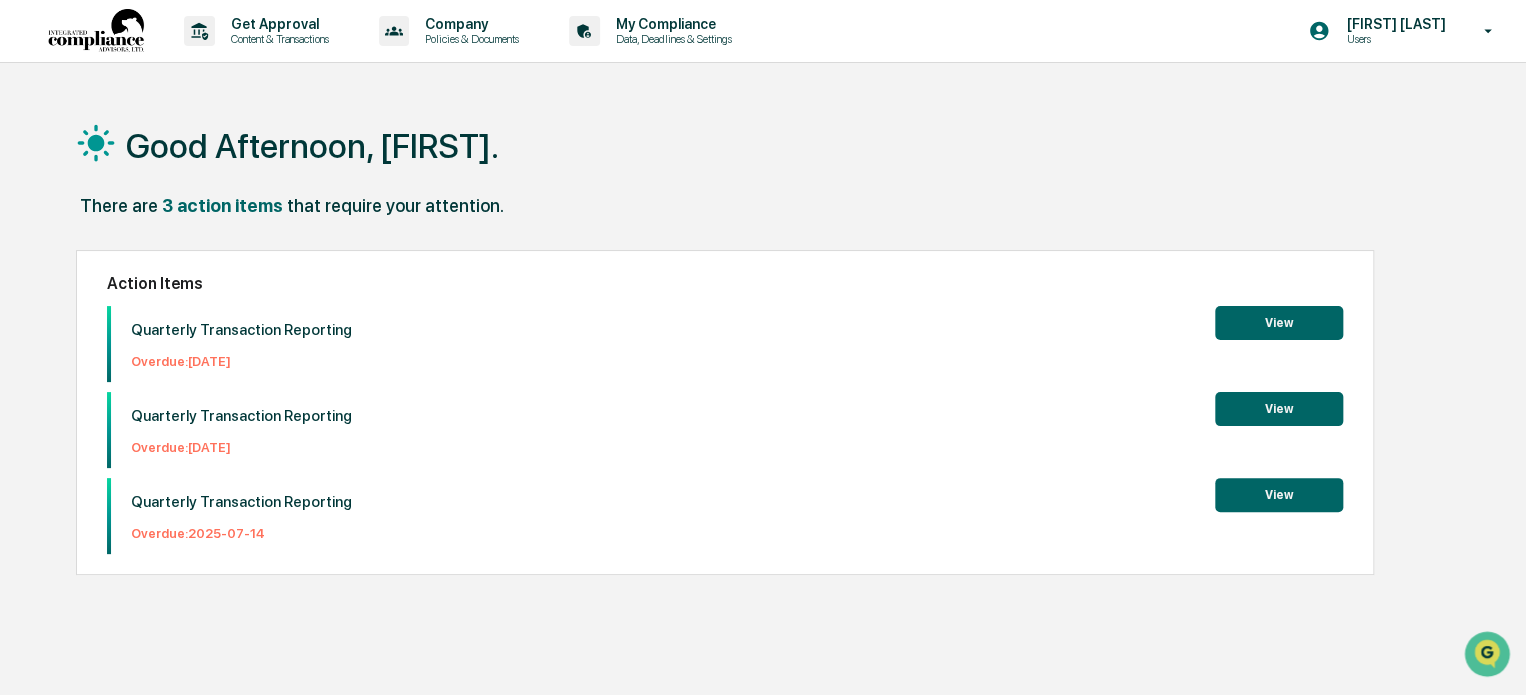 click on "View" at bounding box center [1279, 495] 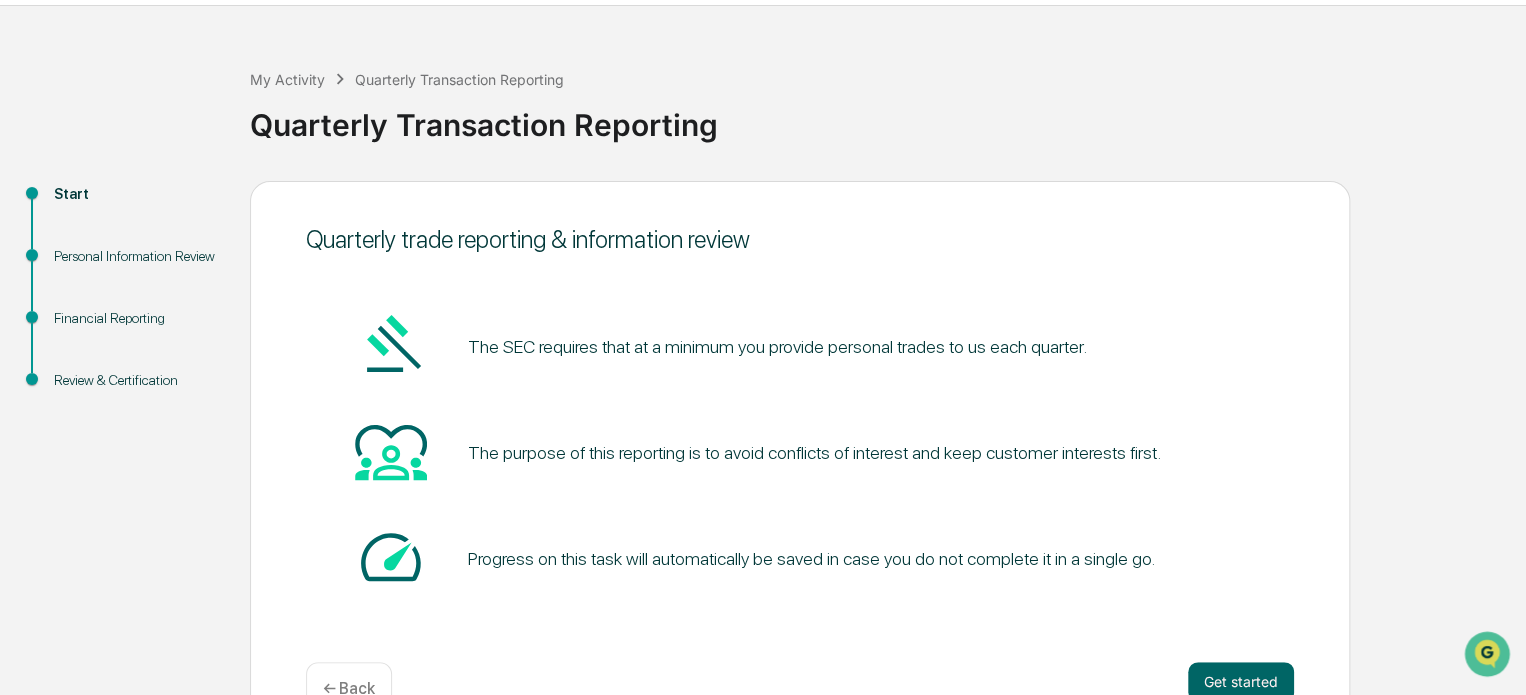scroll, scrollTop: 109, scrollLeft: 0, axis: vertical 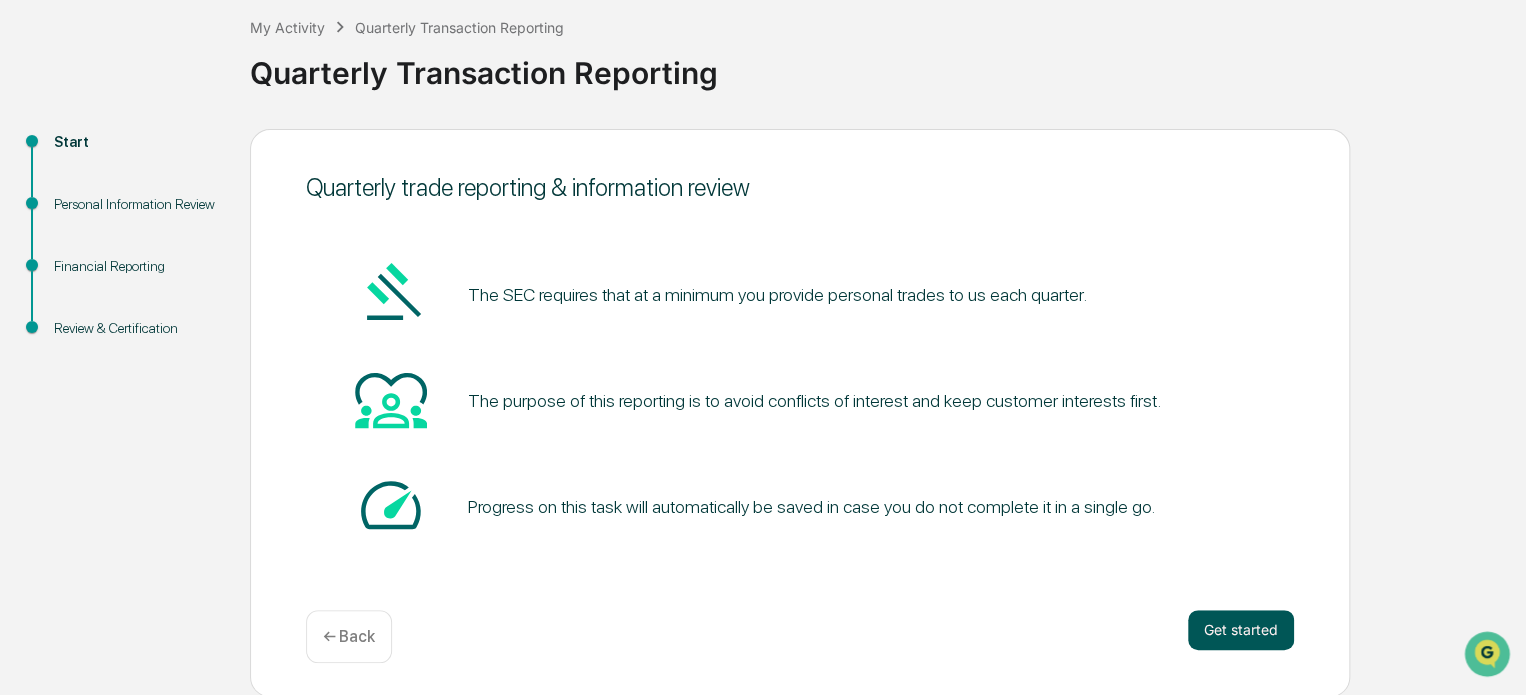 click on "Get started" at bounding box center (1241, 630) 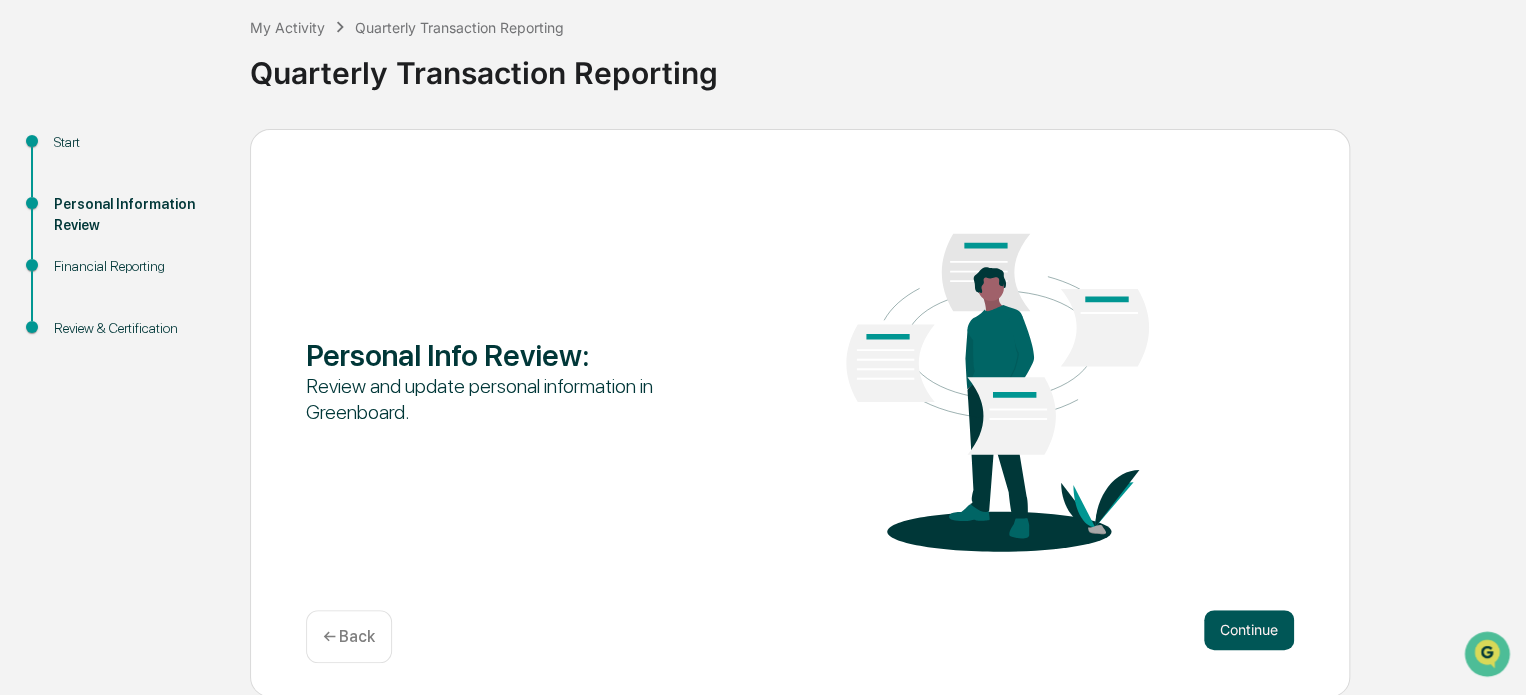 click on "Continue" at bounding box center [1249, 630] 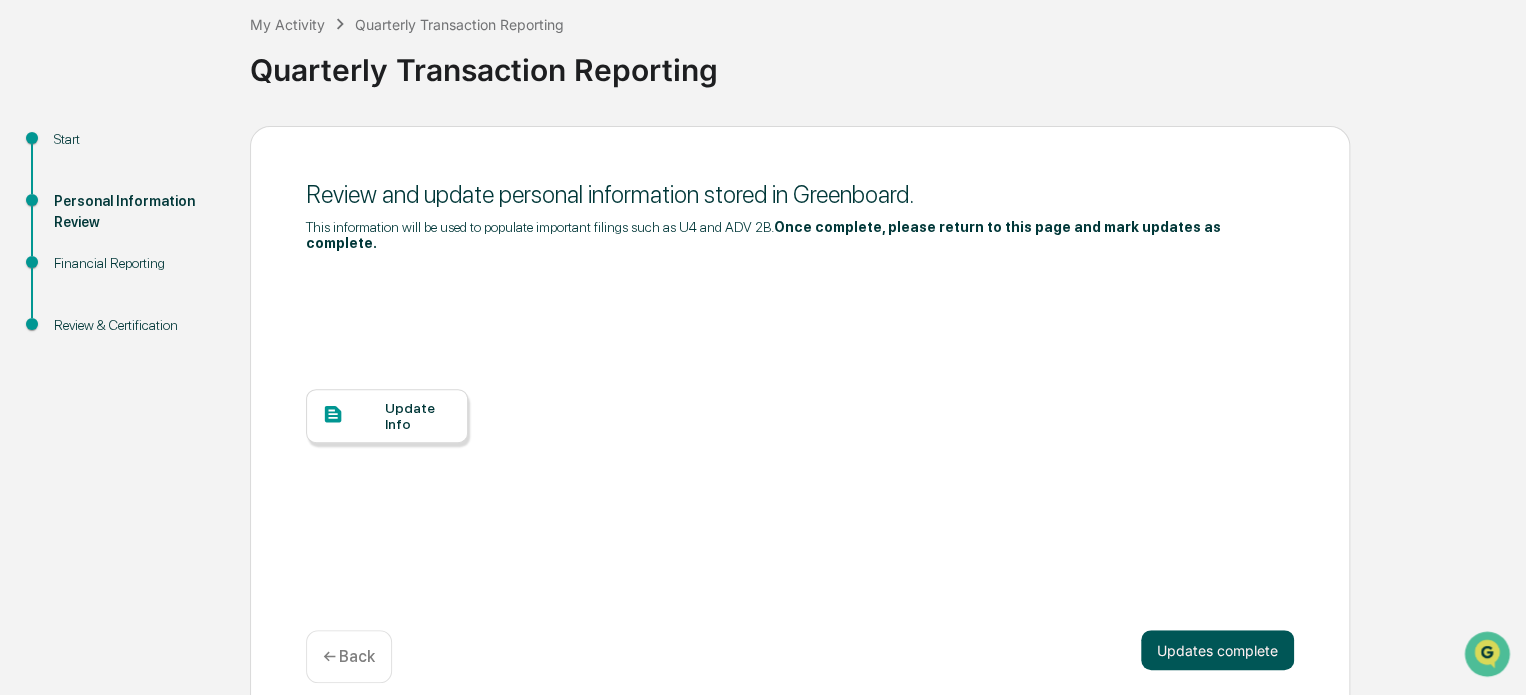 scroll, scrollTop: 118, scrollLeft: 0, axis: vertical 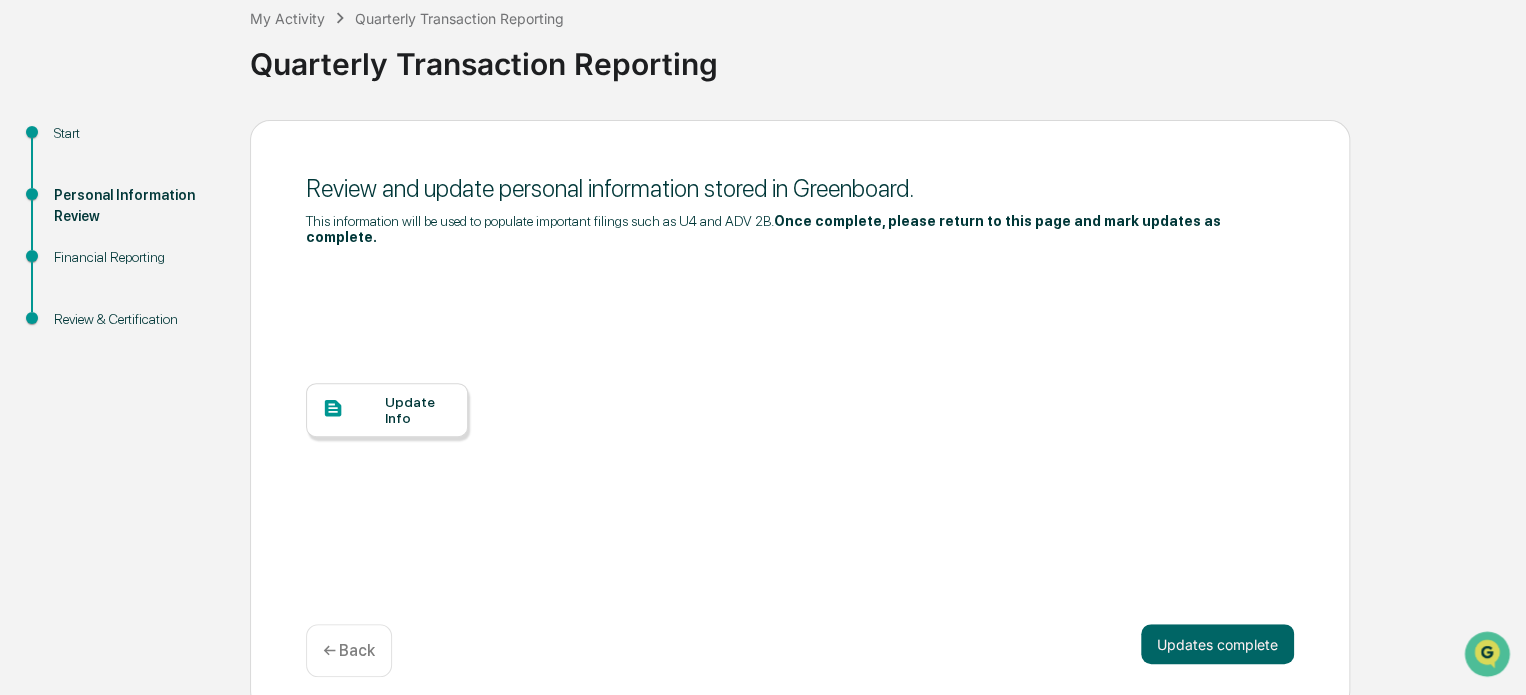 click on "Update Info" at bounding box center [418, 410] 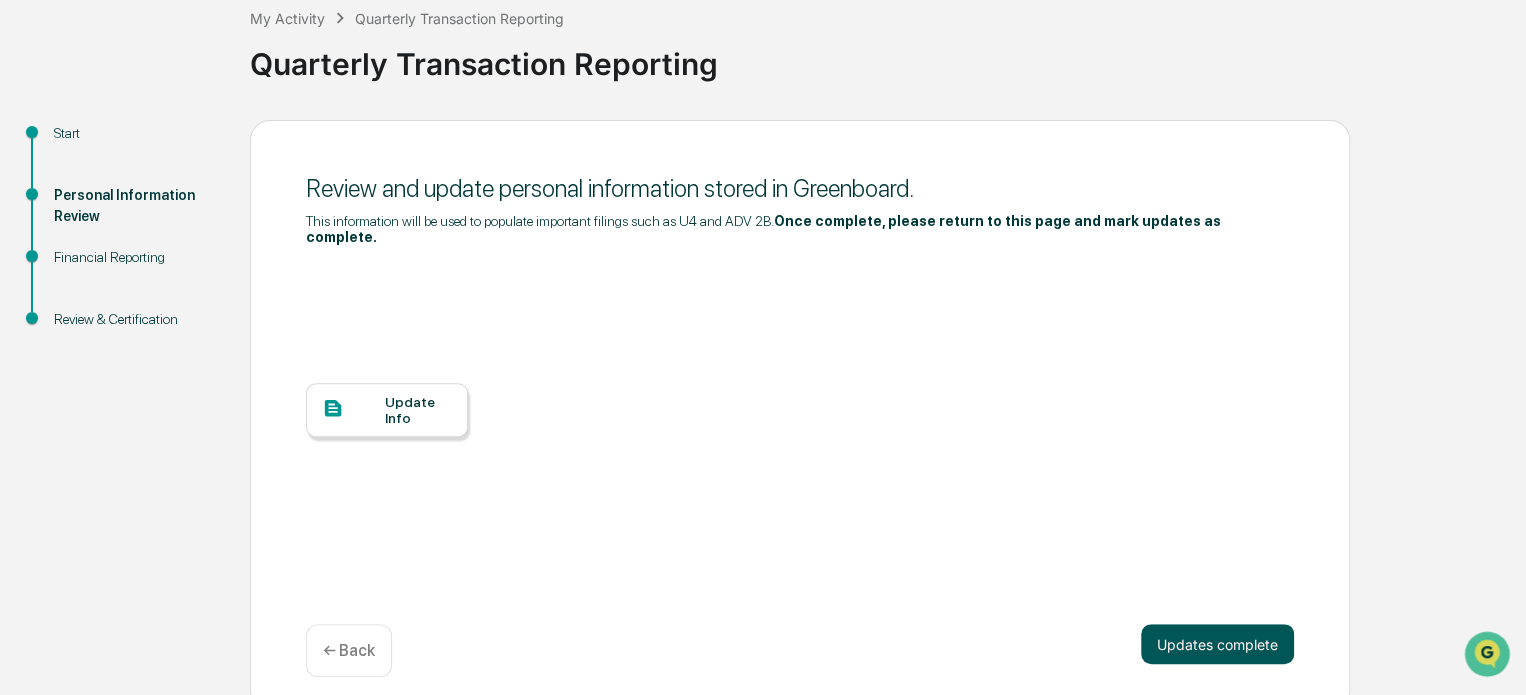 click on "Updates complete" at bounding box center (1217, 644) 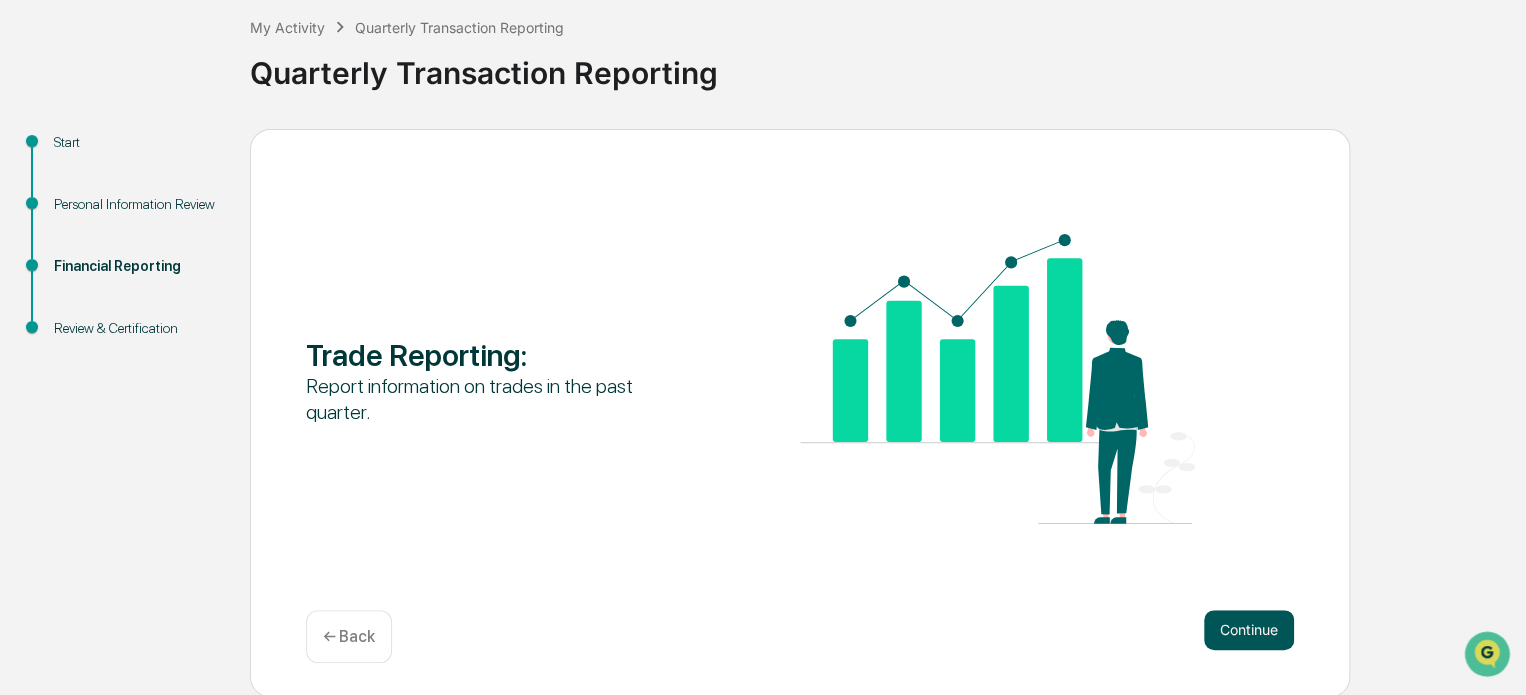click on "Continue" at bounding box center [1249, 630] 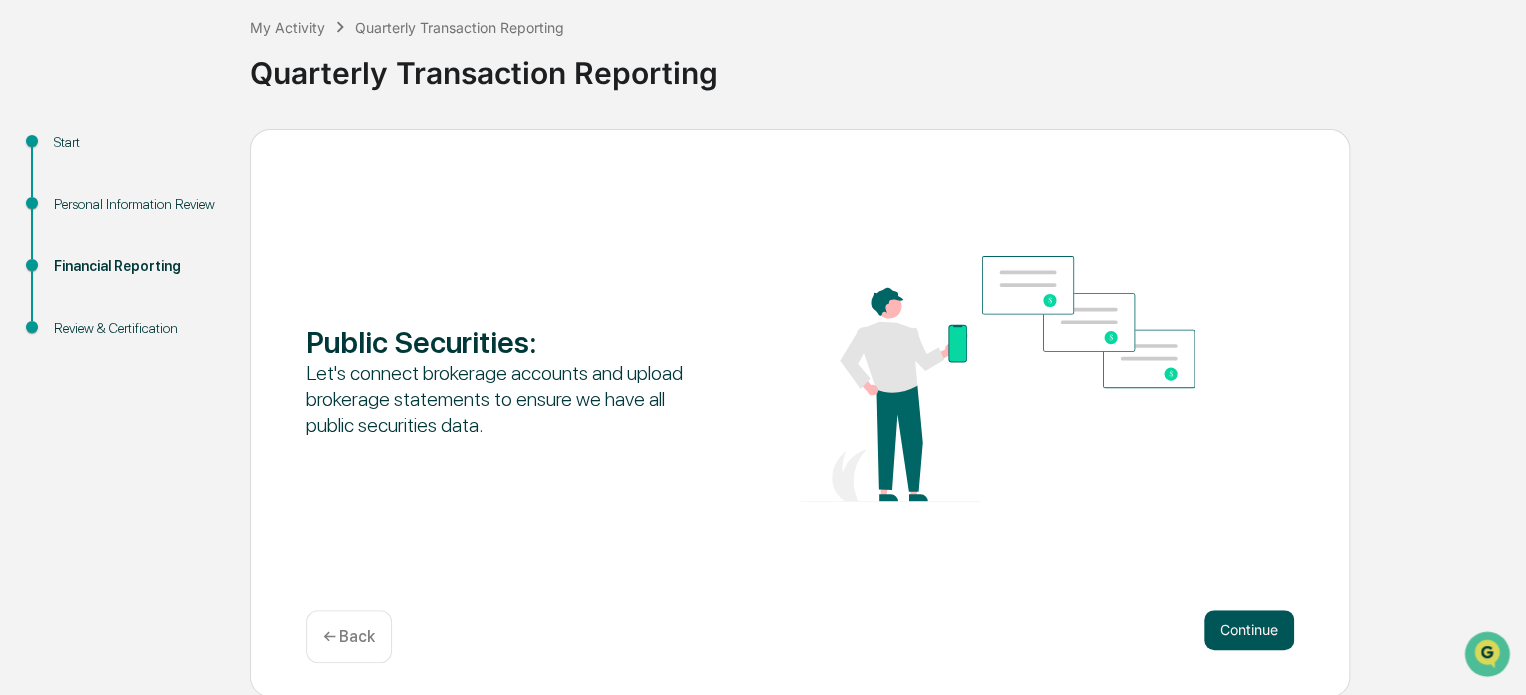 click on "Continue" at bounding box center [1249, 630] 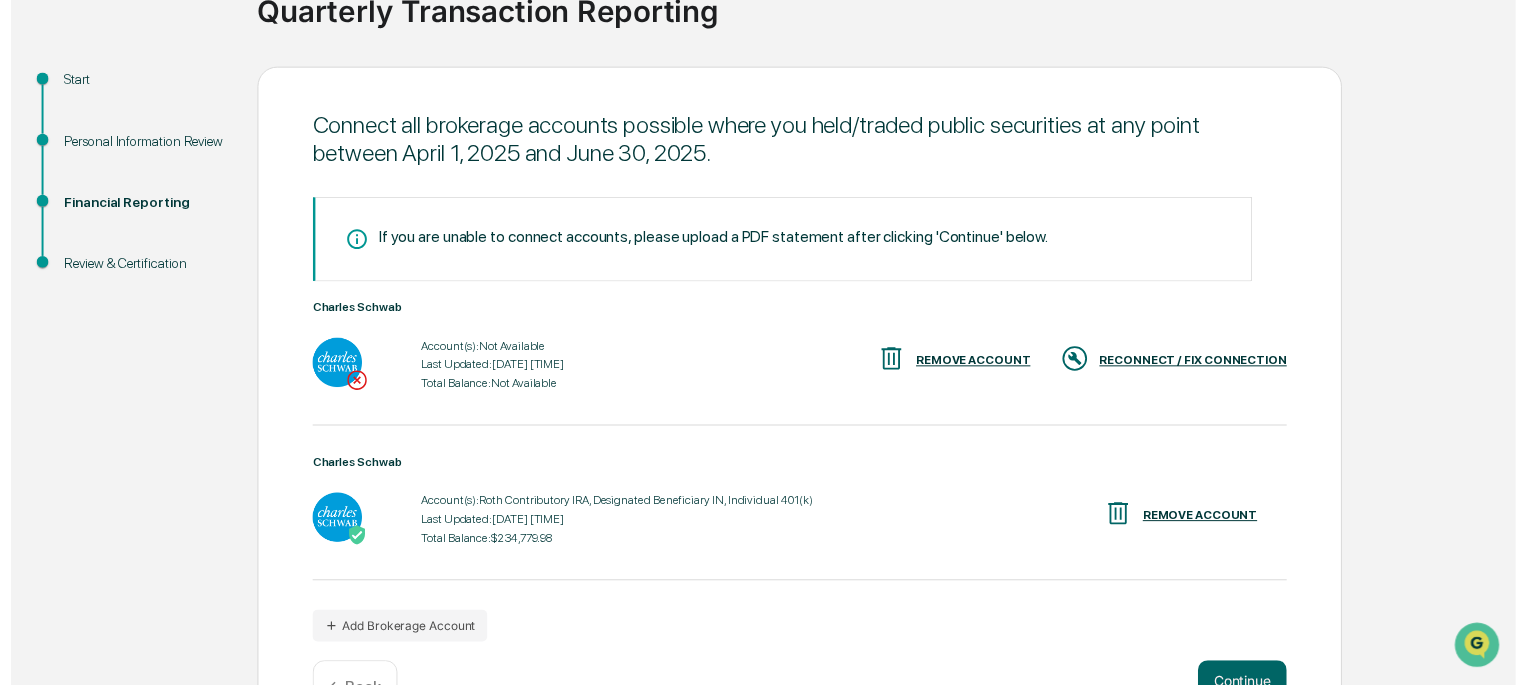 scroll, scrollTop: 234, scrollLeft: 0, axis: vertical 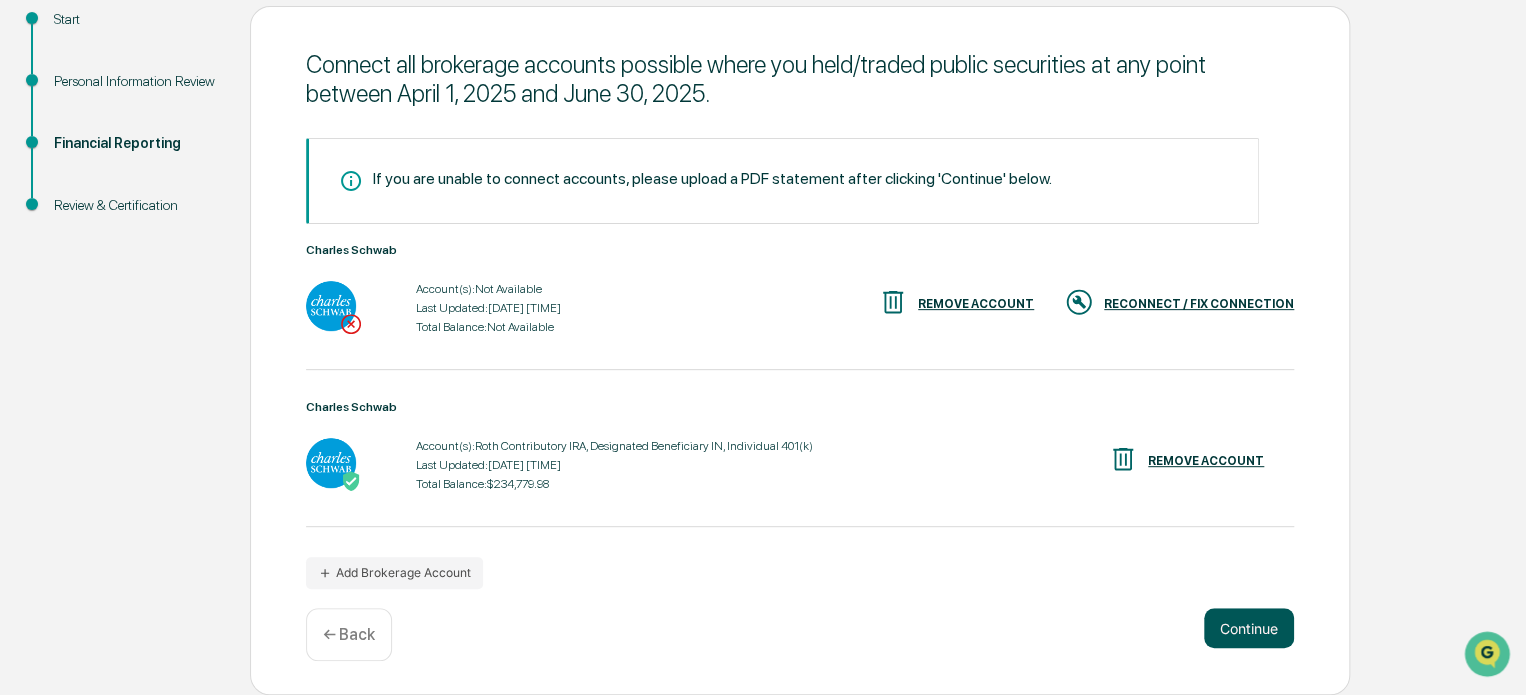 click on "Continue" at bounding box center [1249, 628] 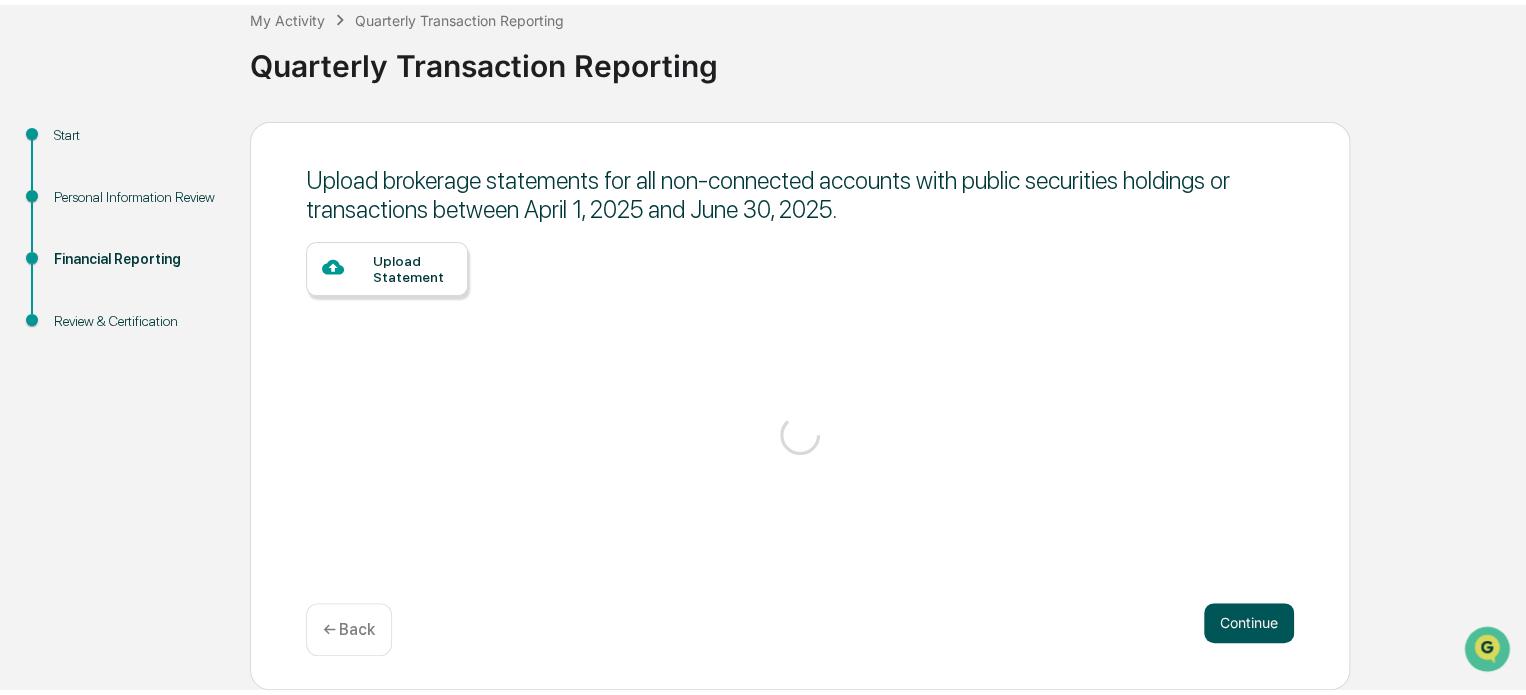 scroll, scrollTop: 109, scrollLeft: 0, axis: vertical 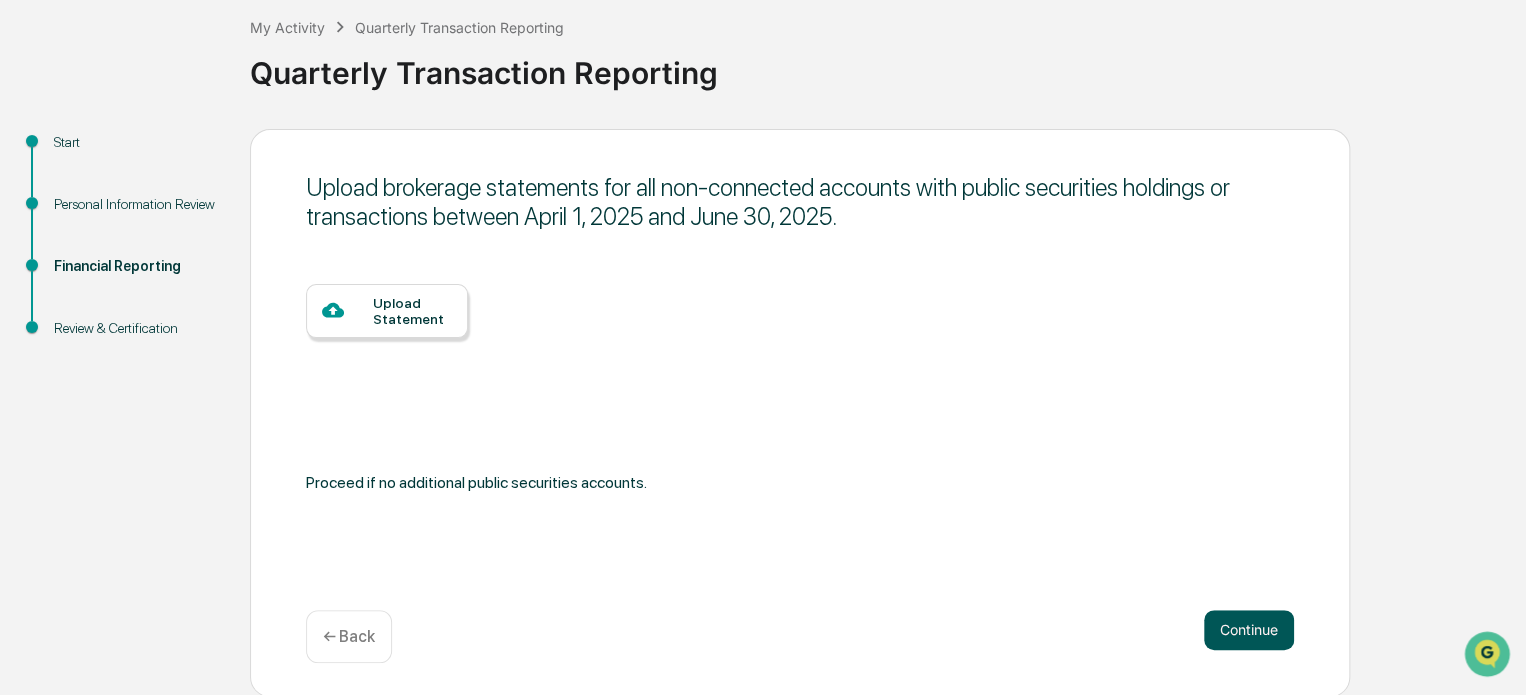 click on "Continue" at bounding box center [1249, 630] 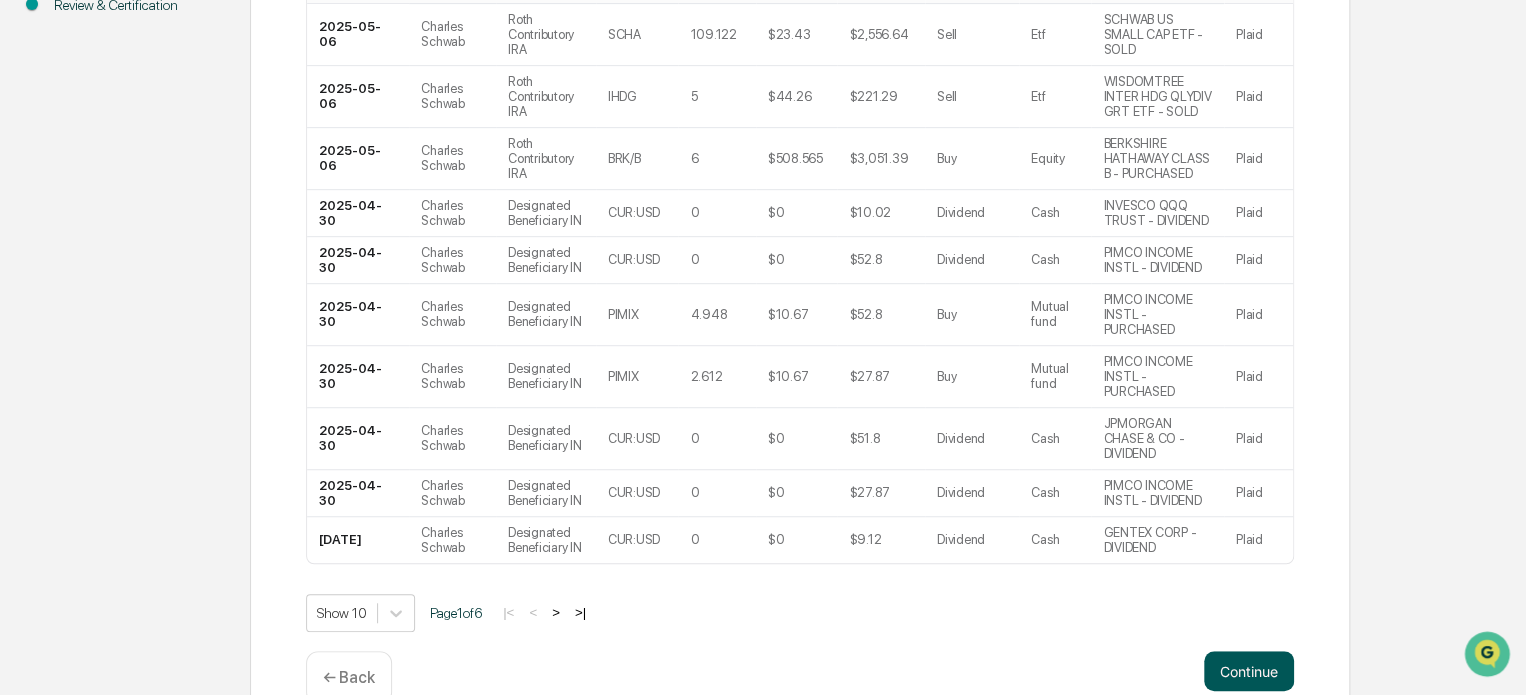 click on "Continue" at bounding box center (1249, 671) 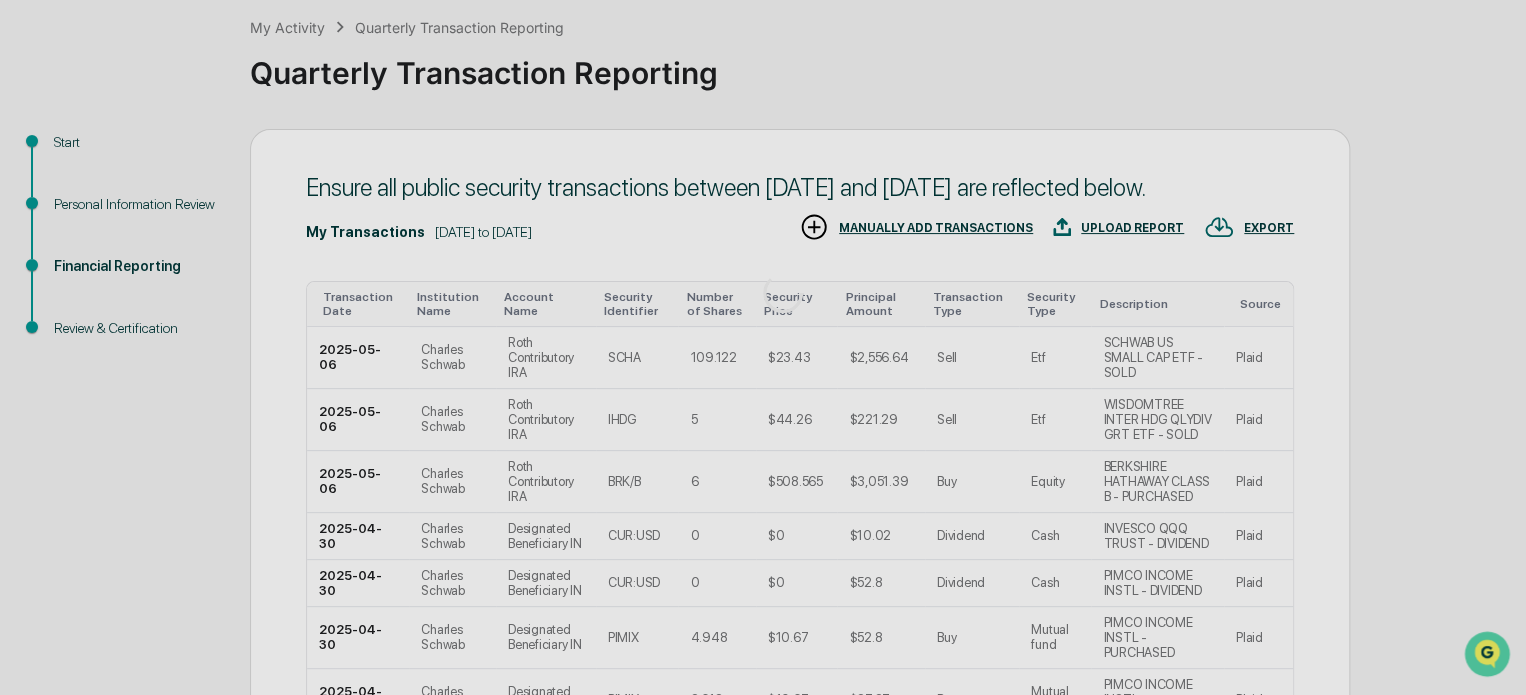 scroll, scrollTop: 172, scrollLeft: 0, axis: vertical 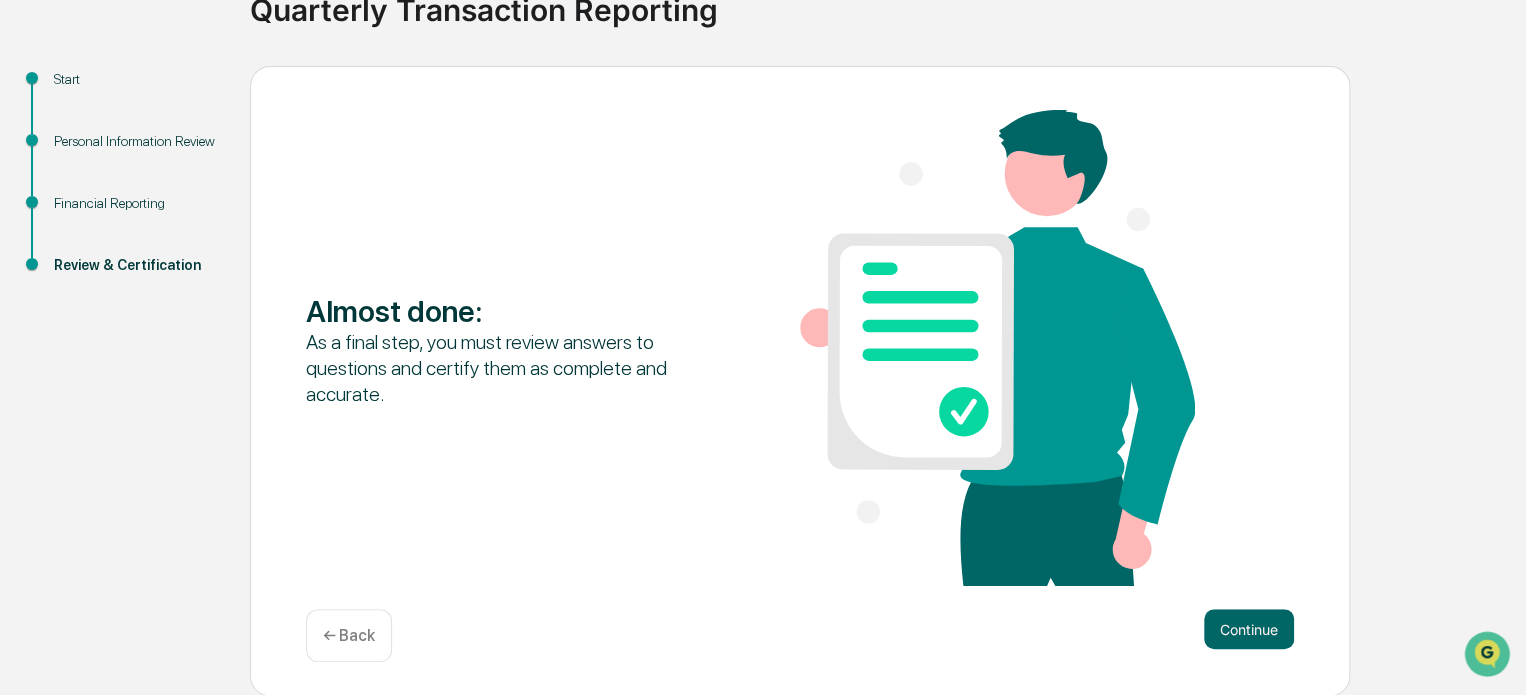 click on "← Back" at bounding box center (349, 635) 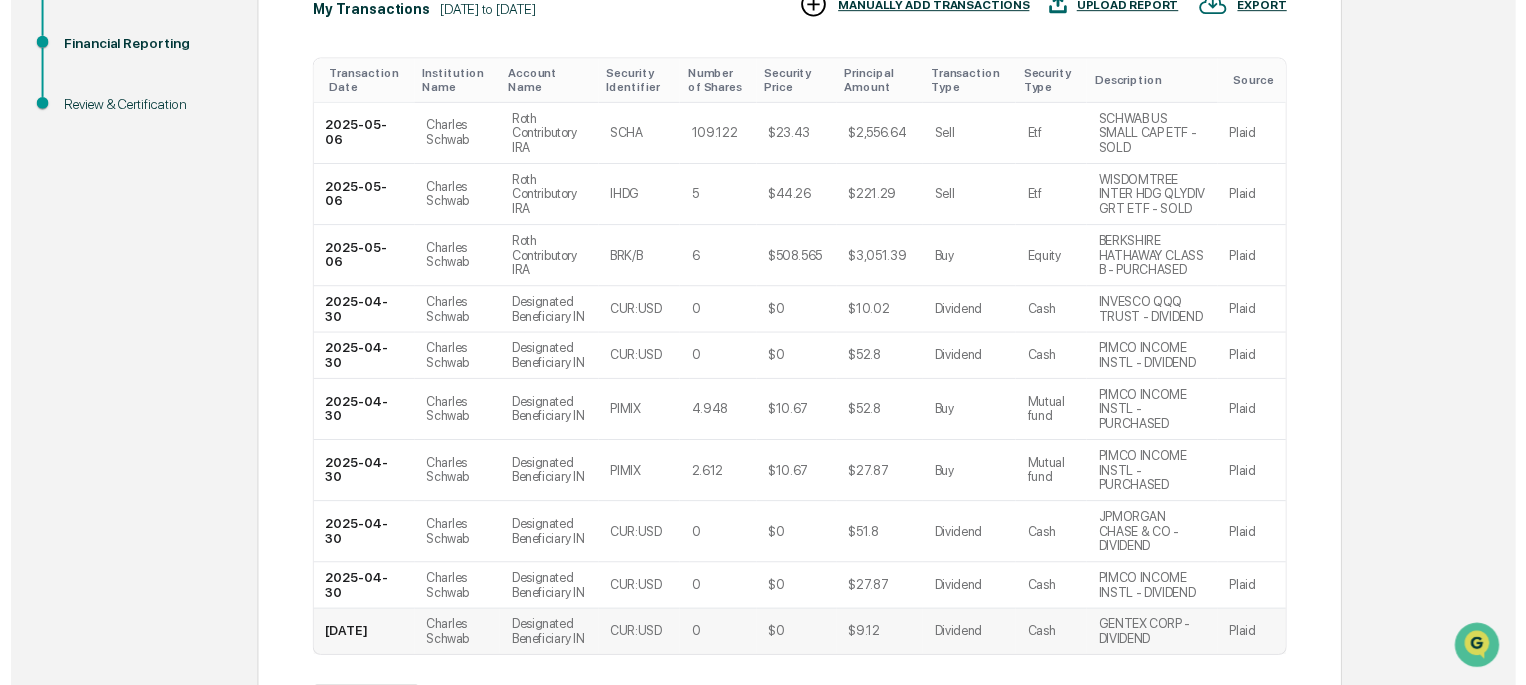 scroll, scrollTop: 432, scrollLeft: 0, axis: vertical 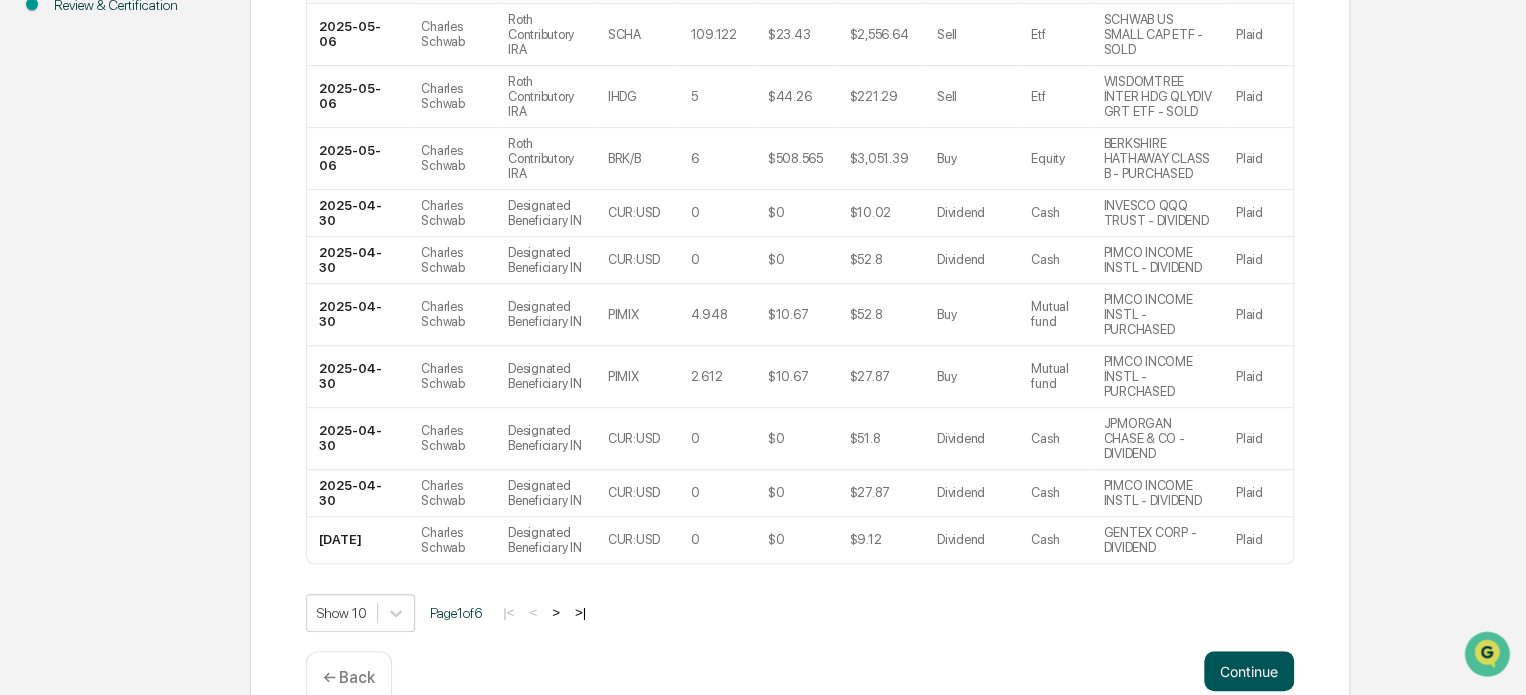 click on "Continue" at bounding box center [1249, 671] 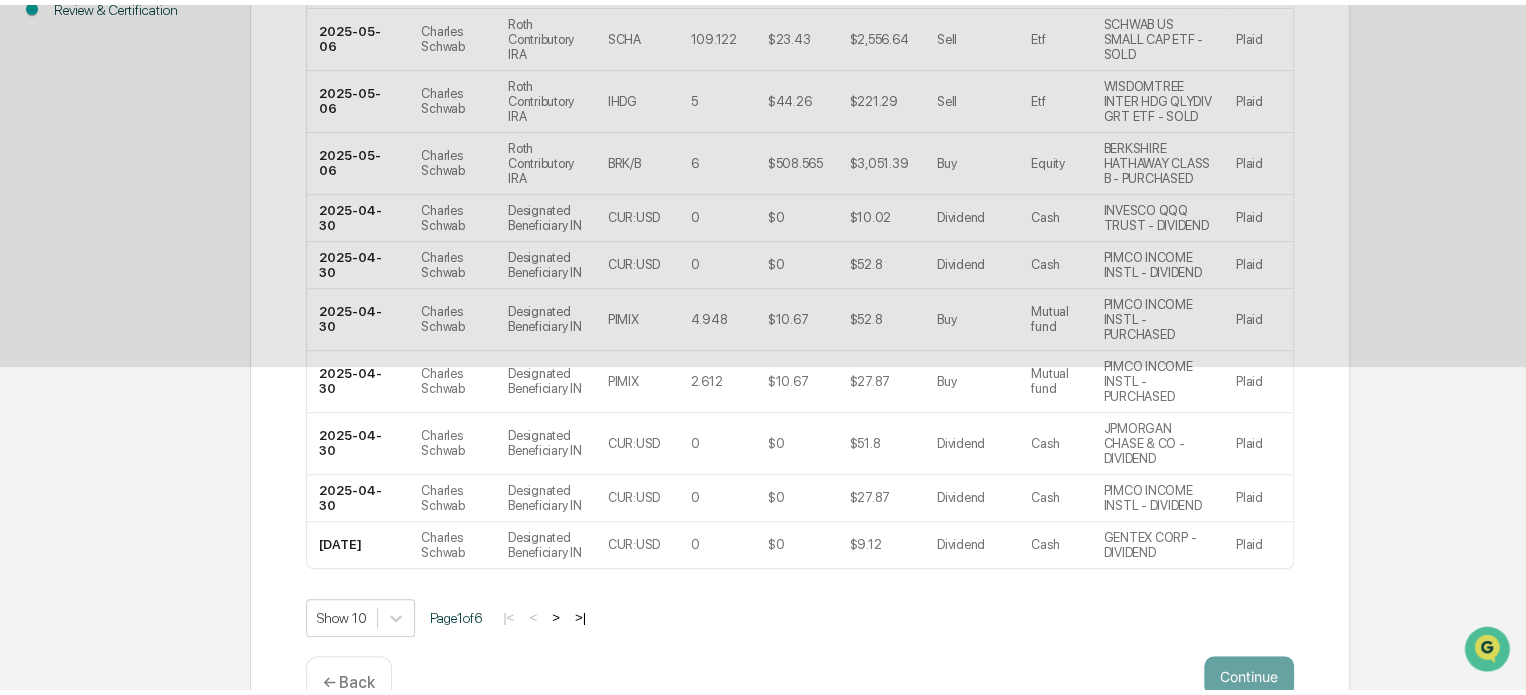 scroll, scrollTop: 172, scrollLeft: 0, axis: vertical 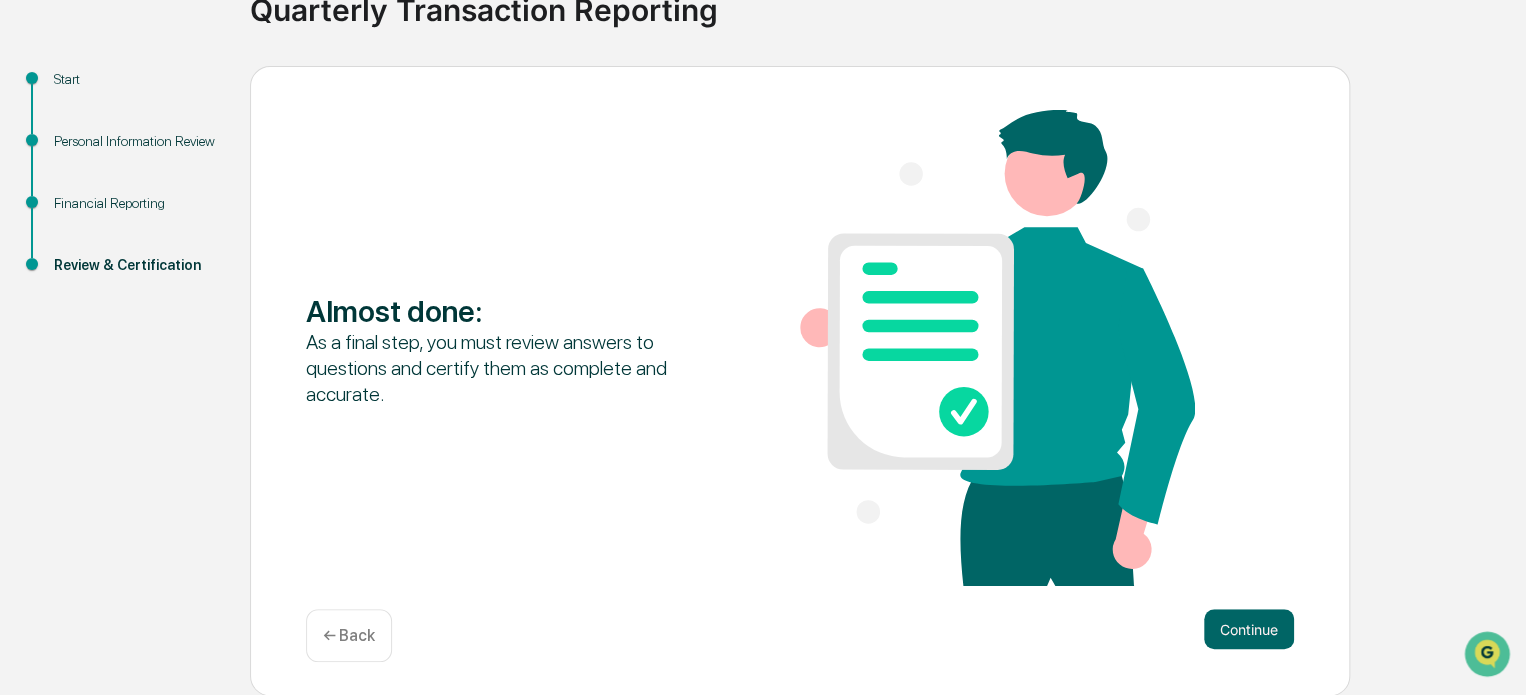 click on "Continue" at bounding box center [1249, 629] 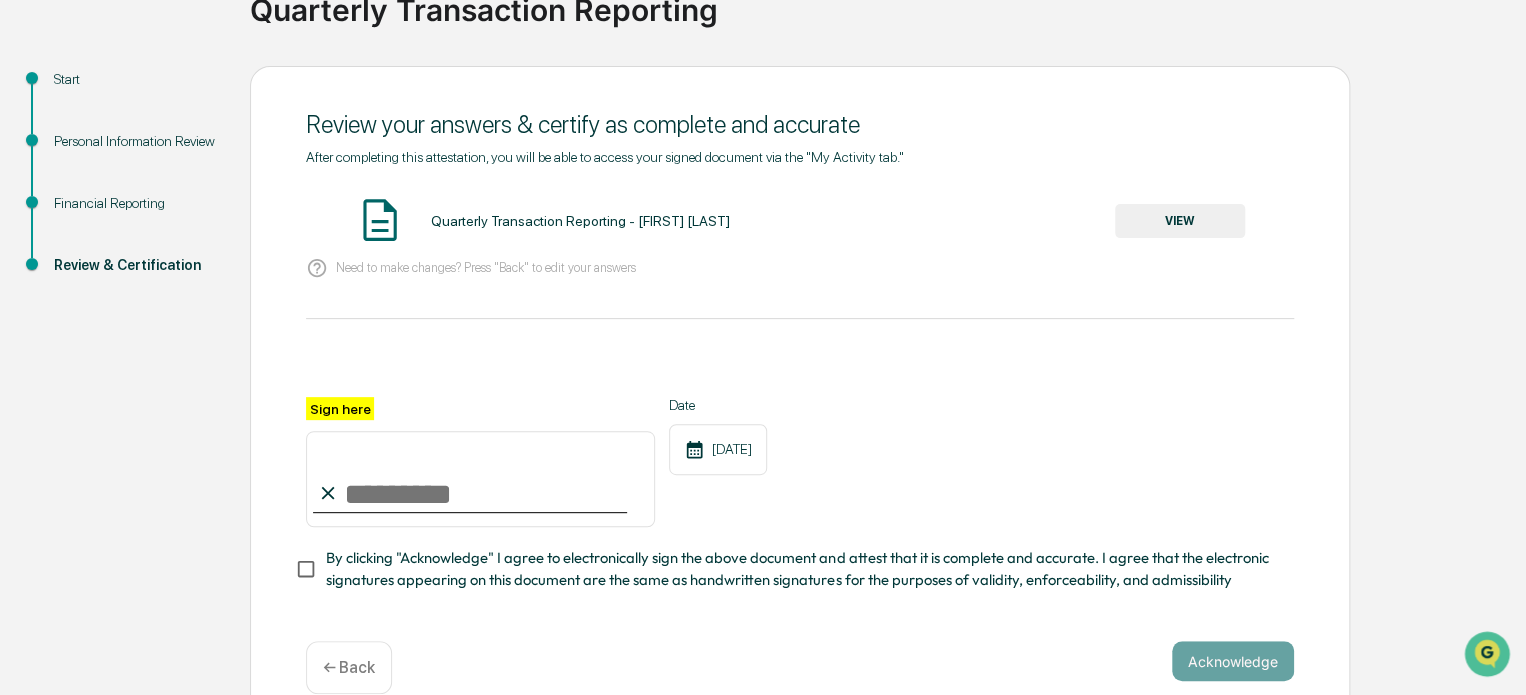 drag, startPoint x: 390, startPoint y: 467, endPoint x: 351, endPoint y: 476, distance: 40.024994 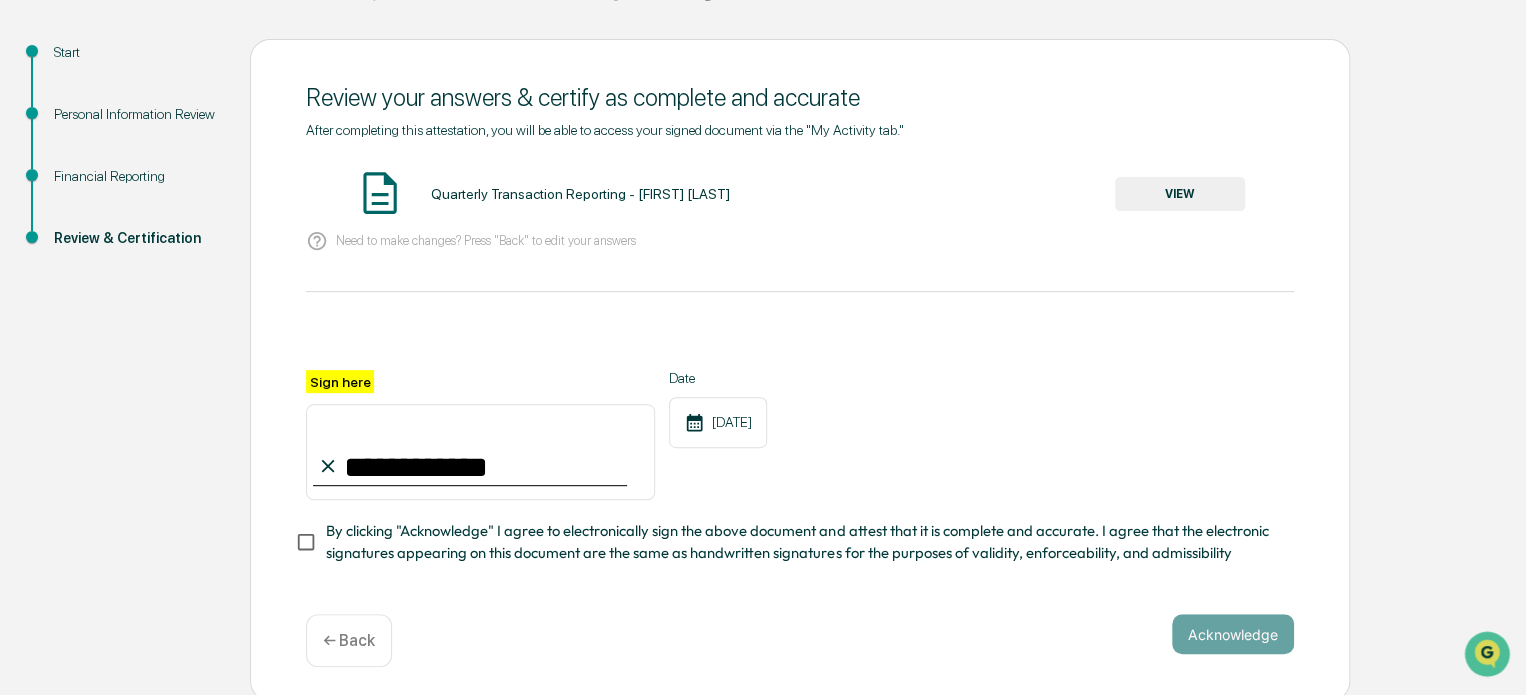 scroll, scrollTop: 212, scrollLeft: 0, axis: vertical 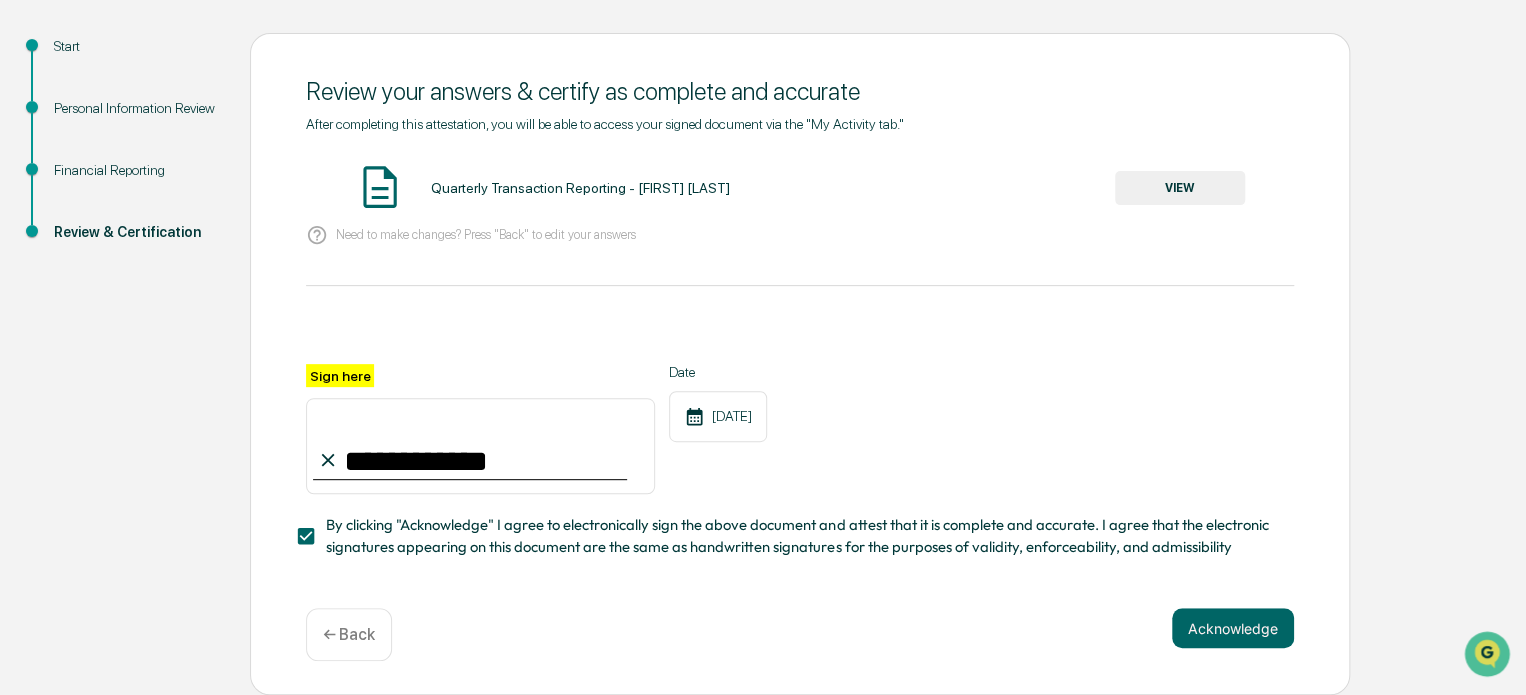 click on "Acknowledge" at bounding box center (1233, 628) 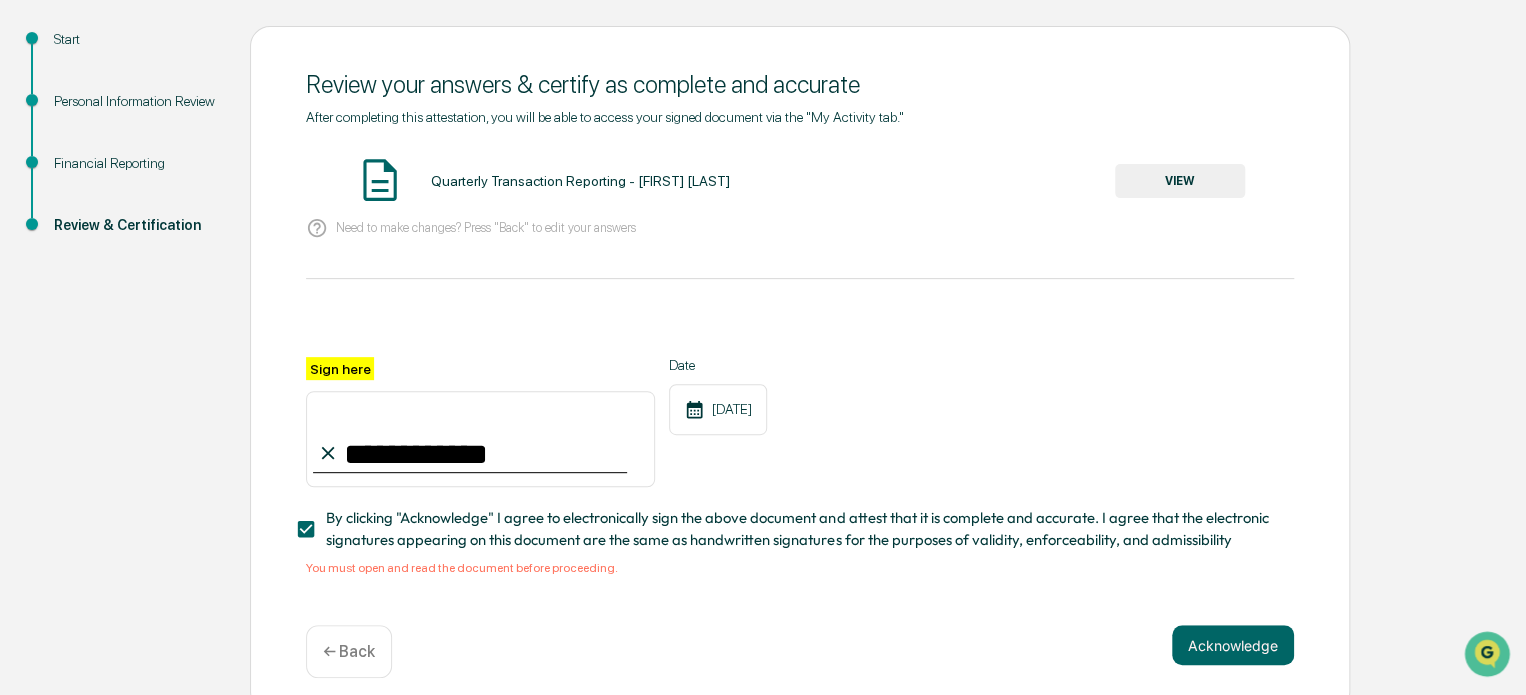 scroll, scrollTop: 236, scrollLeft: 0, axis: vertical 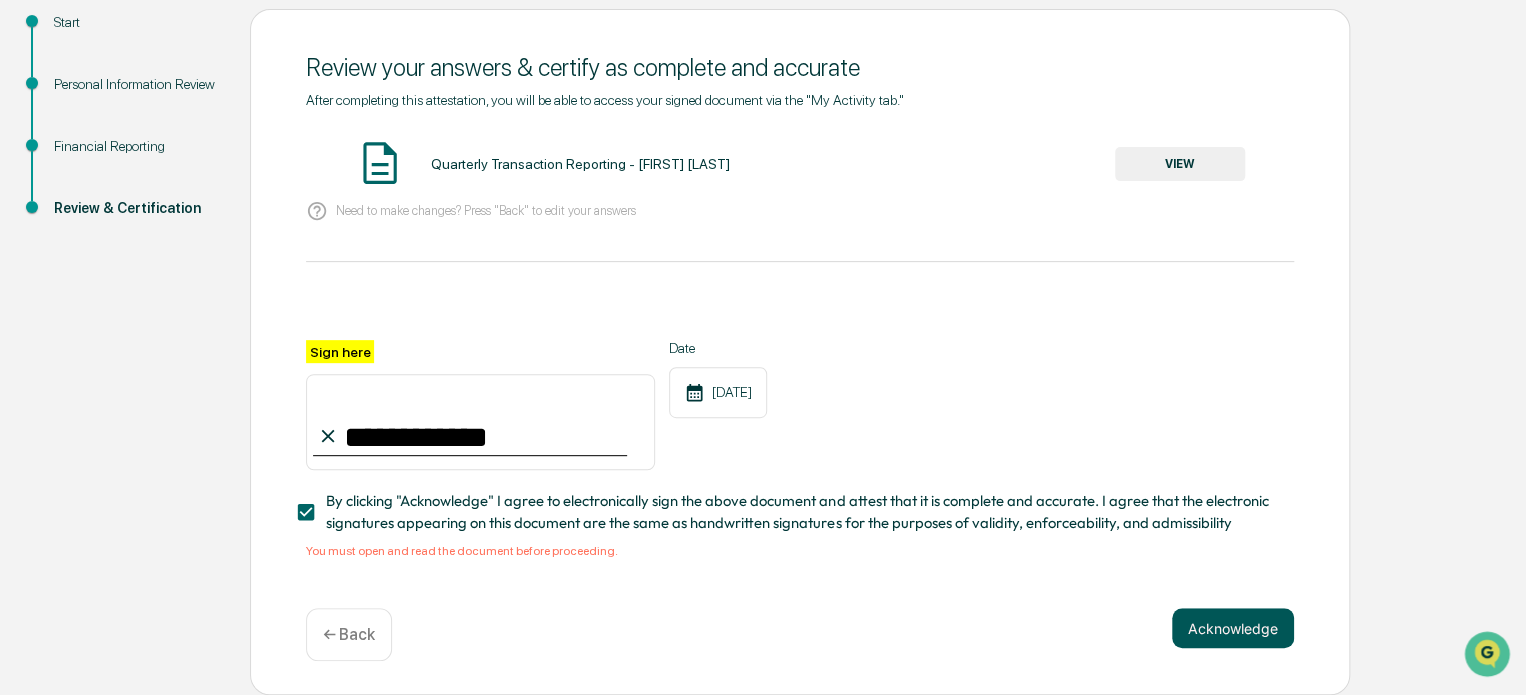 click on "Acknowledge" at bounding box center [1233, 628] 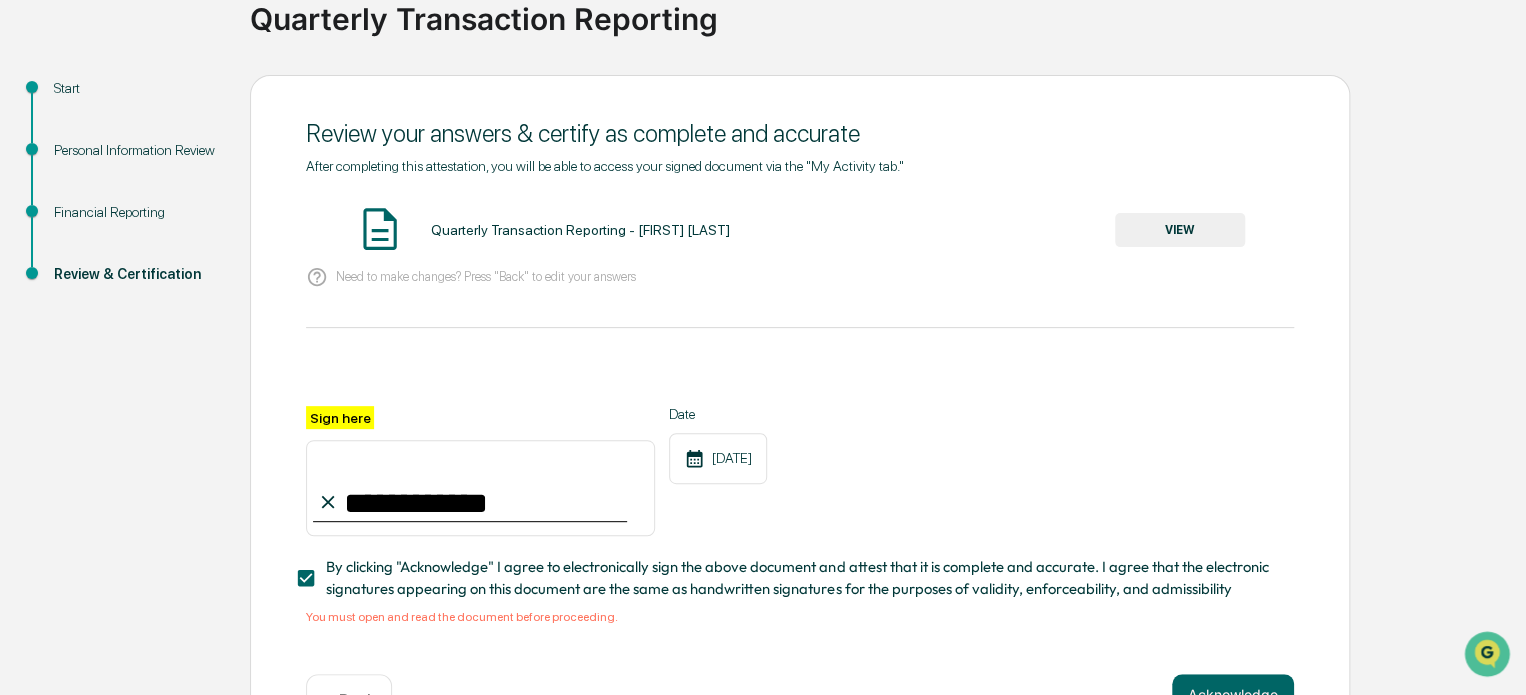 scroll, scrollTop: 236, scrollLeft: 0, axis: vertical 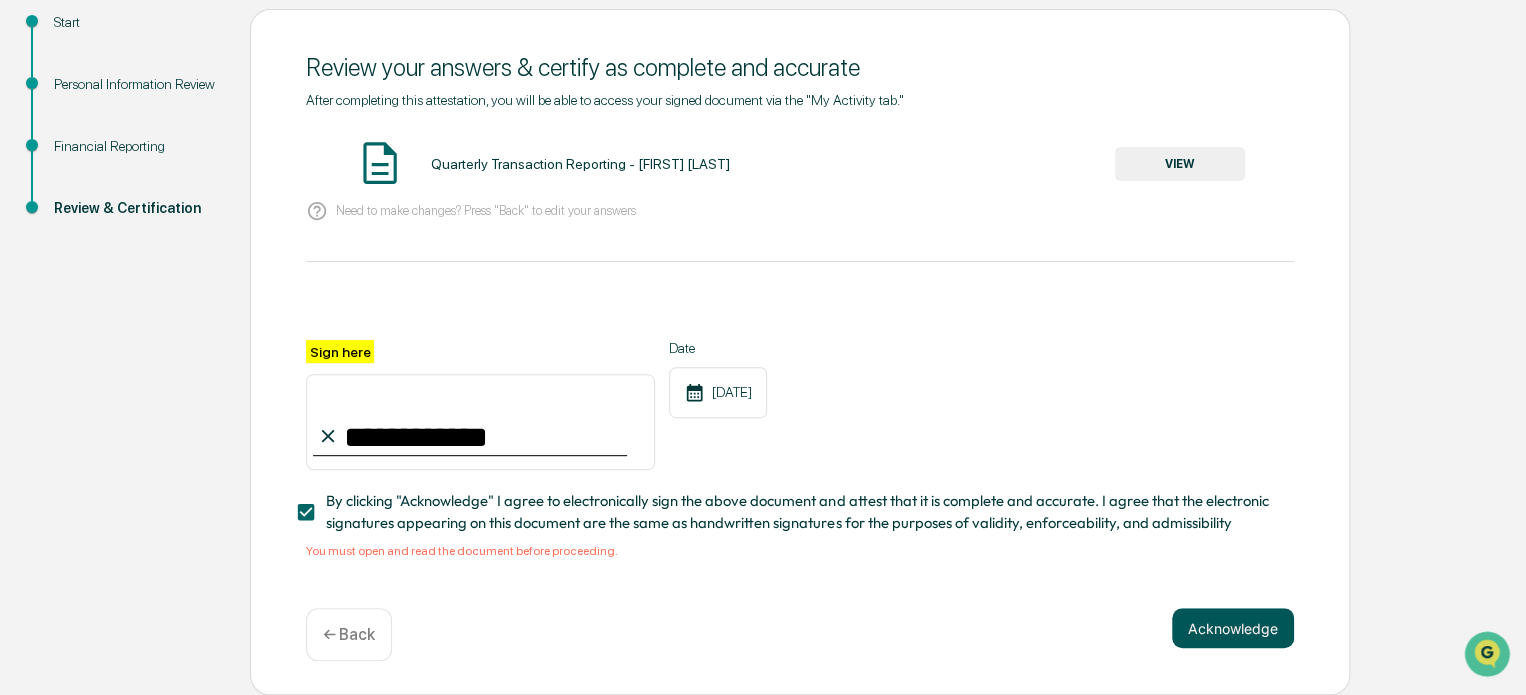 click on "Acknowledge" at bounding box center [1233, 628] 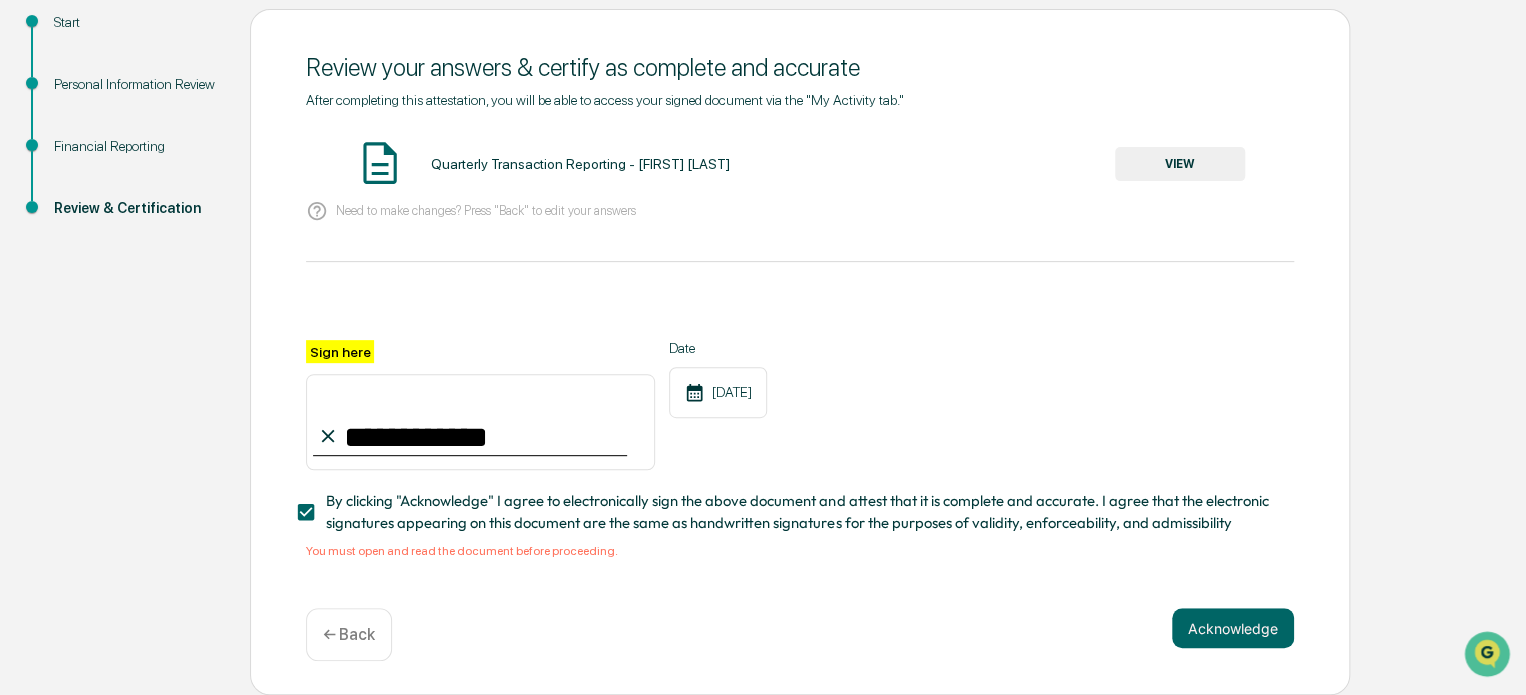 click on "07/17/2025" at bounding box center (718, 392) 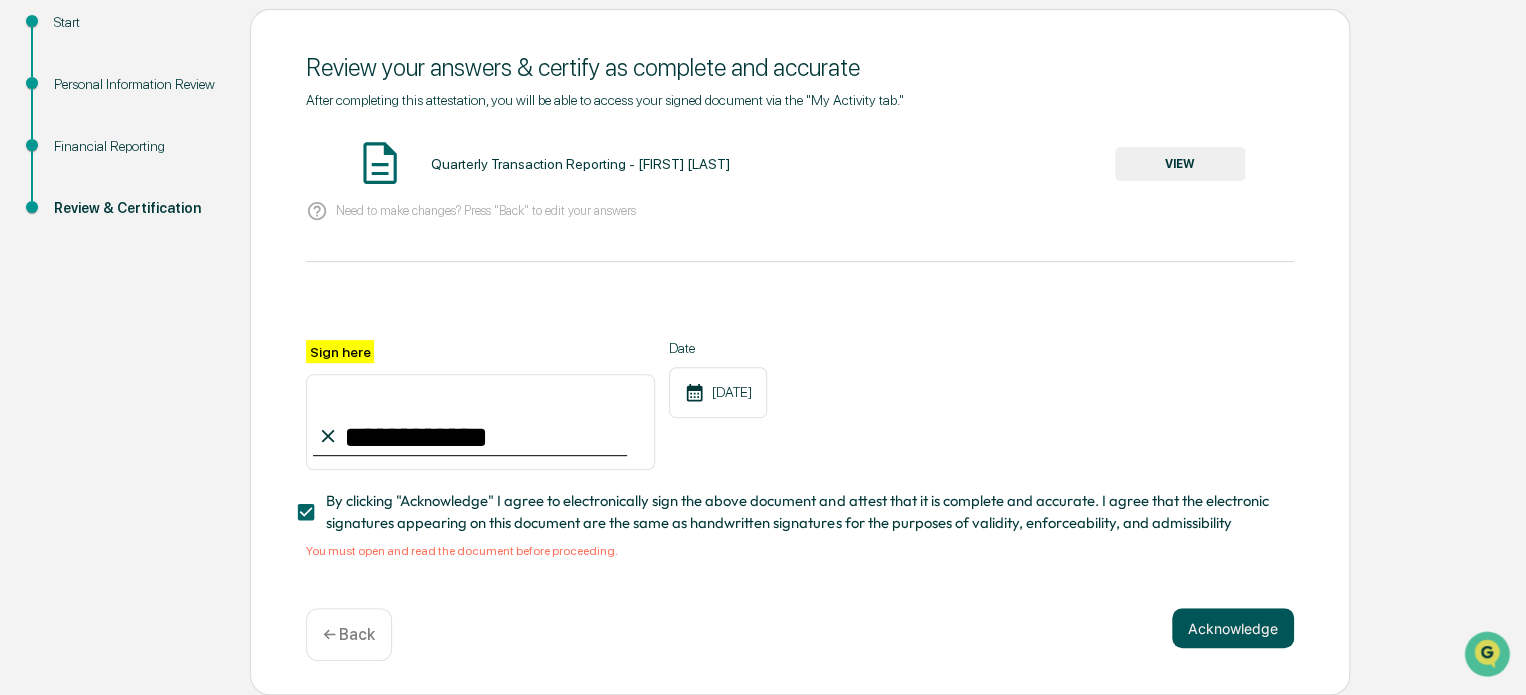 click on "Acknowledge" at bounding box center [1233, 628] 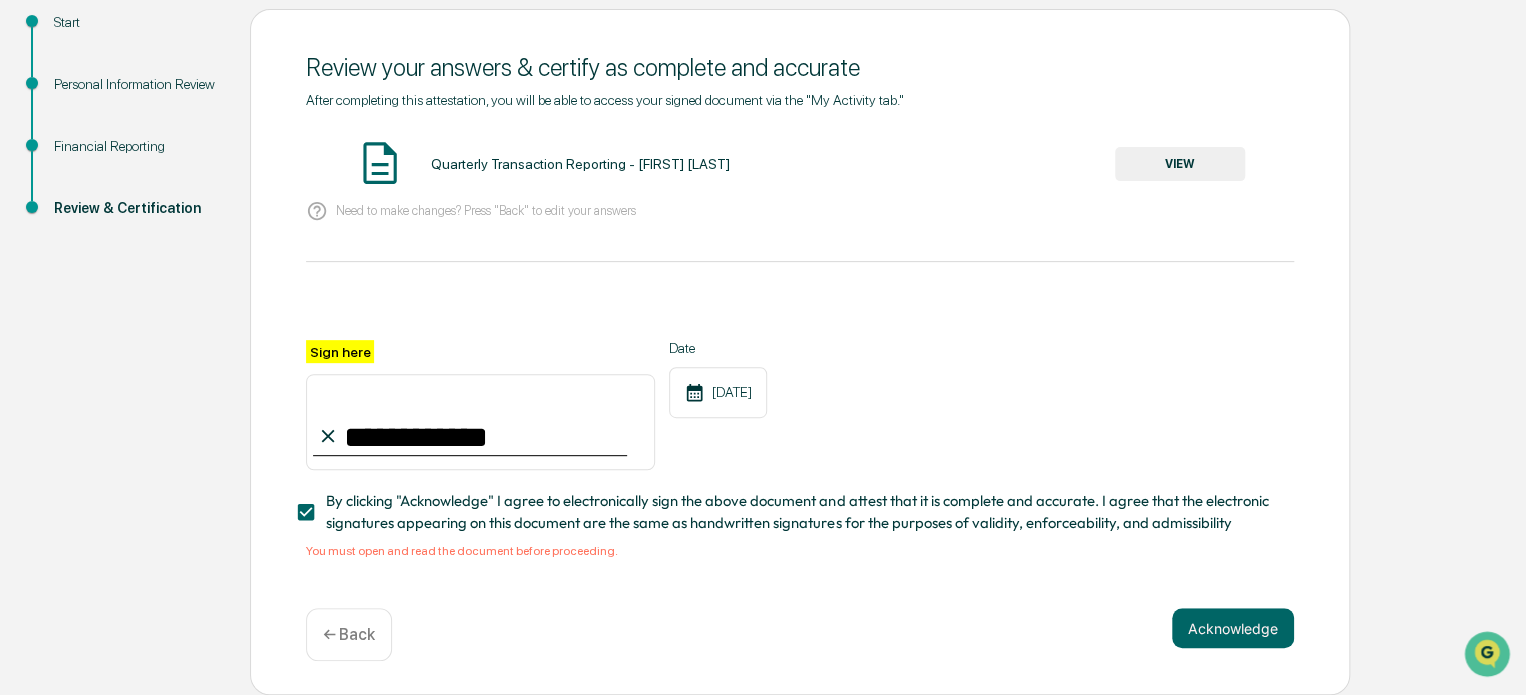 click on "By clicking "Acknowledge" I agree to electronically sign the above document and attest that it is complete and accurate. I agree that the electronic signatures appearing on this document are the same as handwritten signatures for the purposes of validity, enforceability, and admissibility" at bounding box center (802, 512) 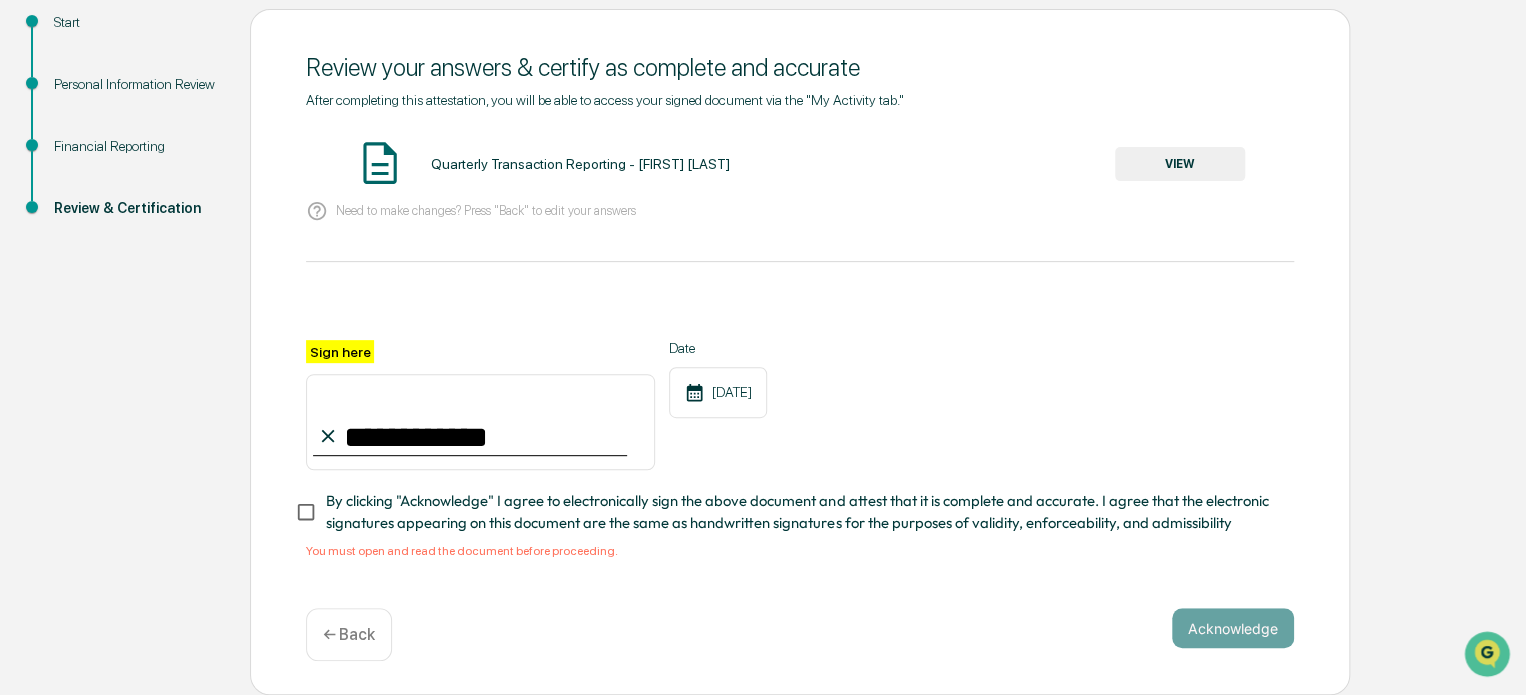 click on "By clicking "Acknowledge" I agree to electronically sign the above document and attest that it is complete and accurate. I agree that the electronic signatures appearing on this document are the same as handwritten signatures for the purposes of validity, enforceability, and admissibility" at bounding box center (802, 512) 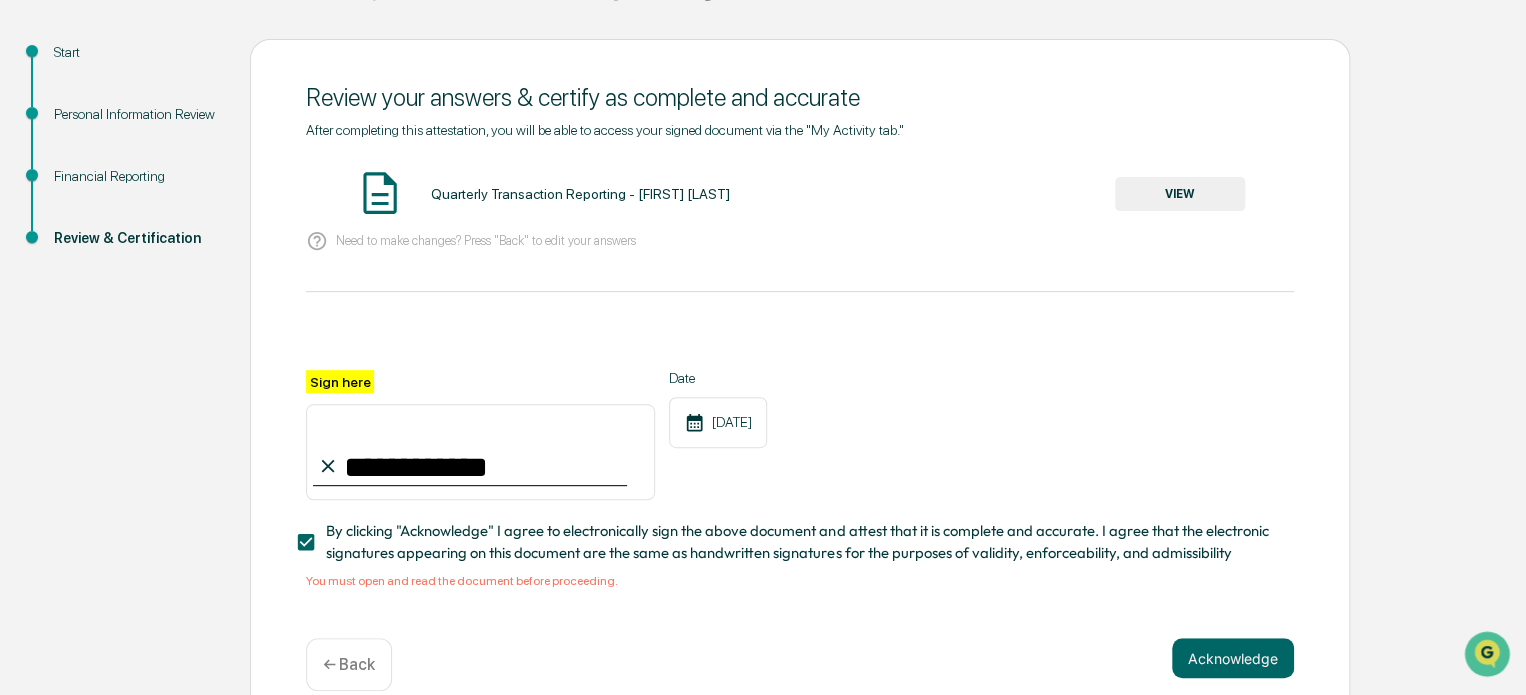 scroll, scrollTop: 136, scrollLeft: 0, axis: vertical 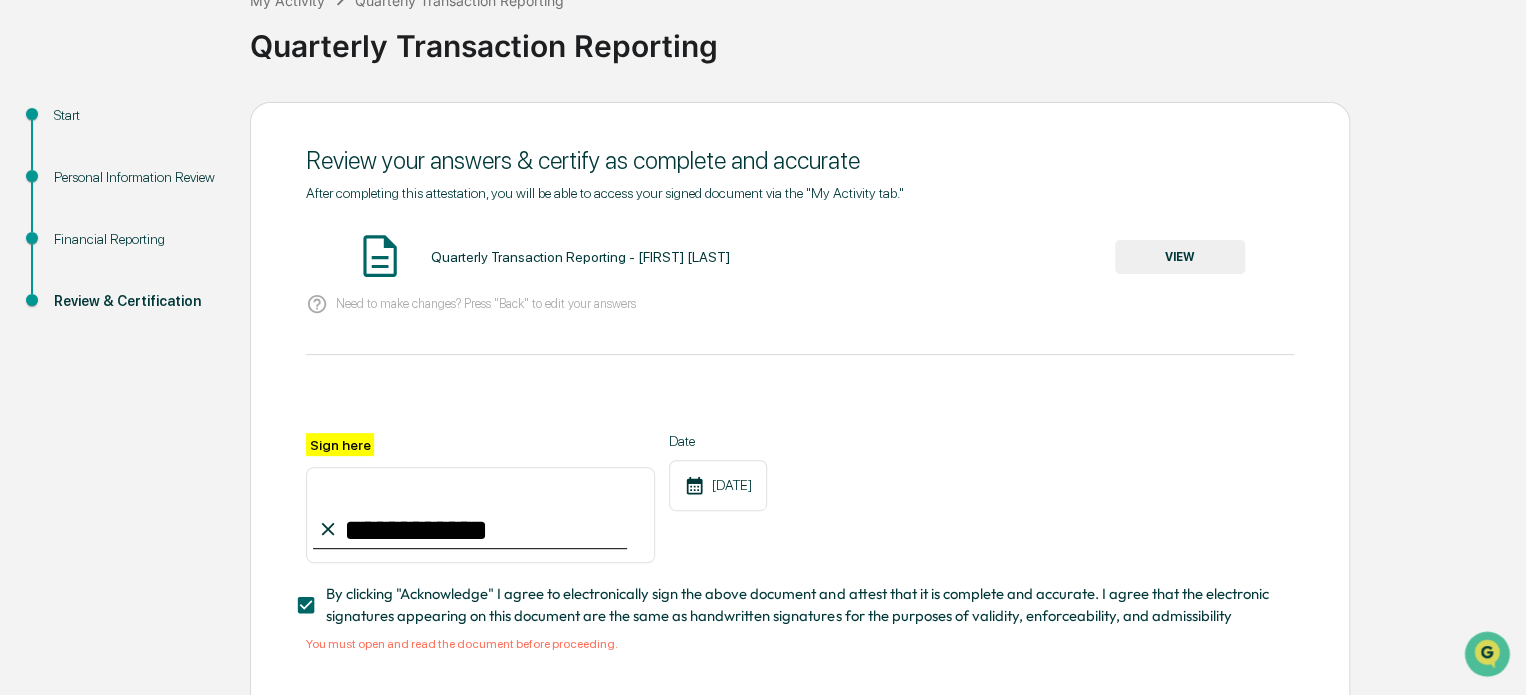 click on "Quarterly Transaction Reporting - Jake Hansma" at bounding box center [579, 257] 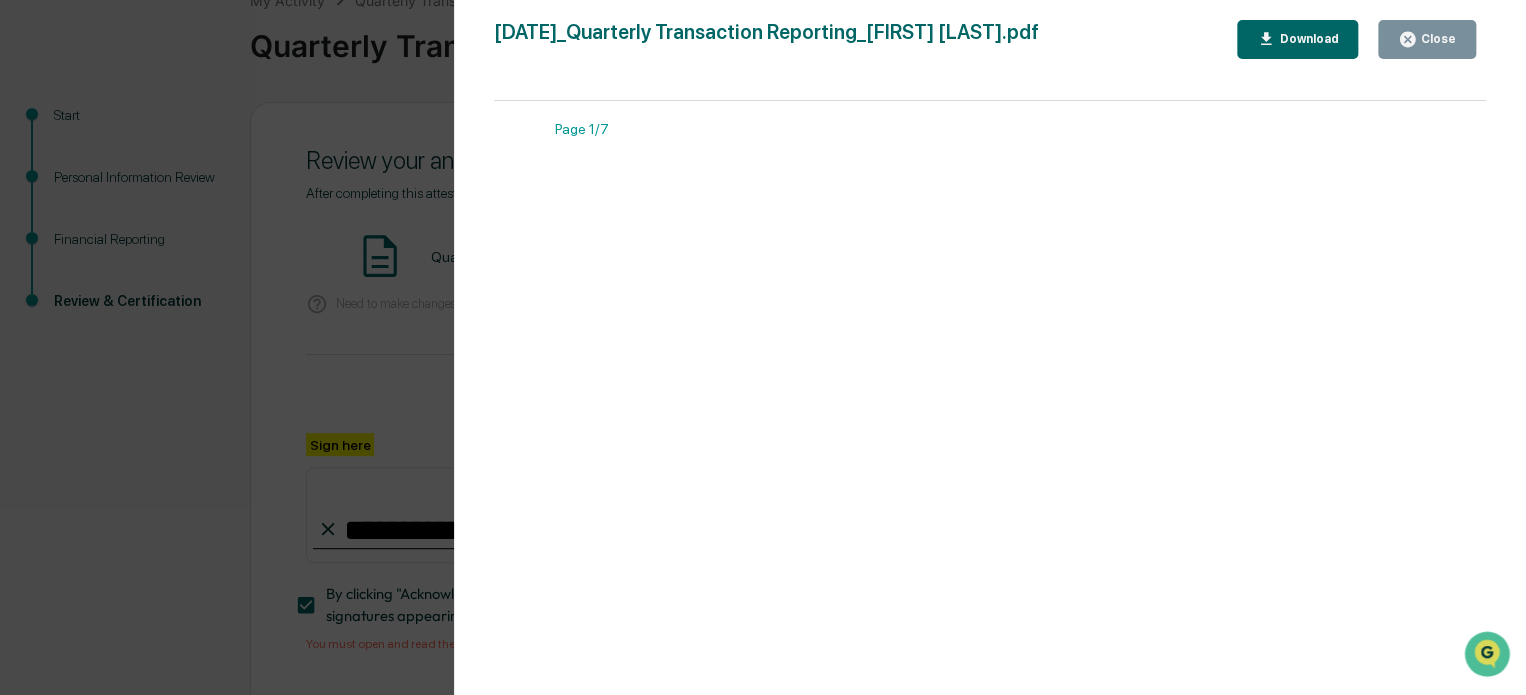 click 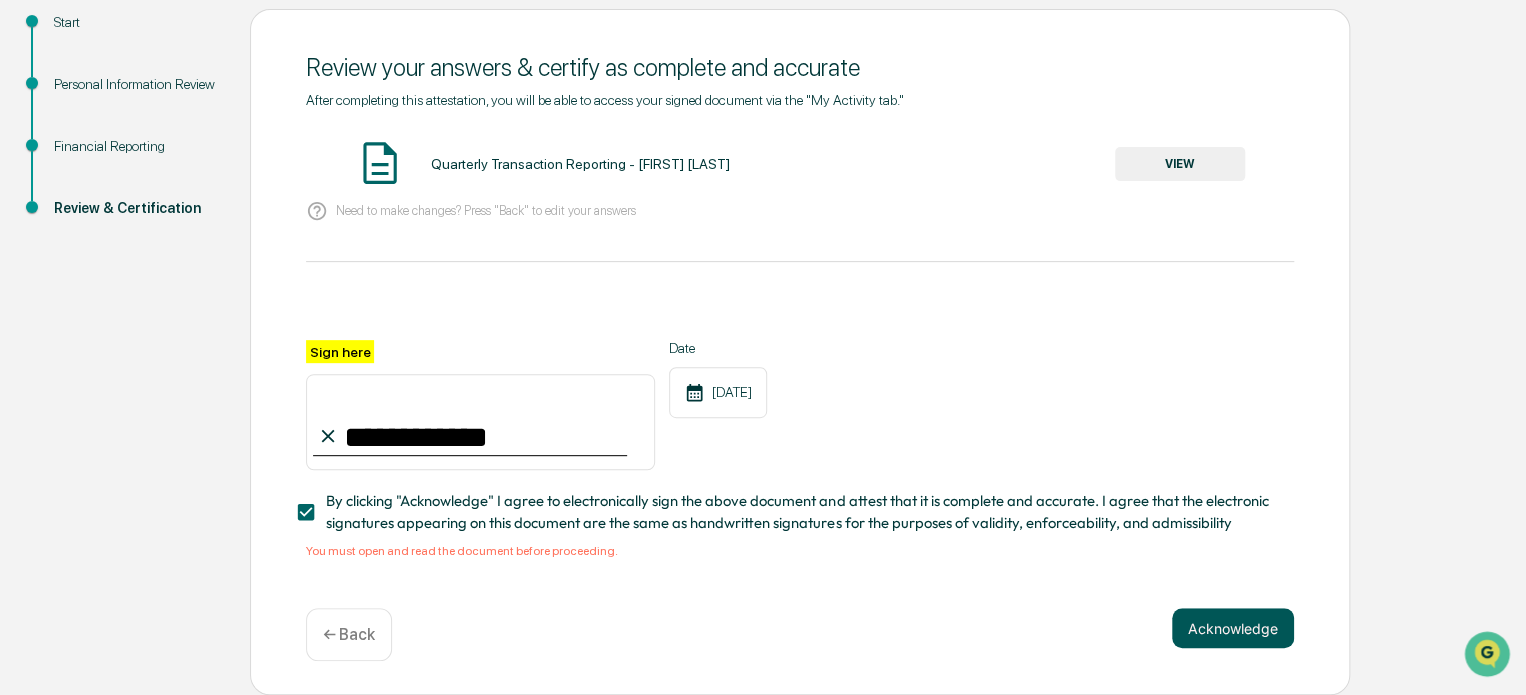 click on "Acknowledge" at bounding box center (1233, 628) 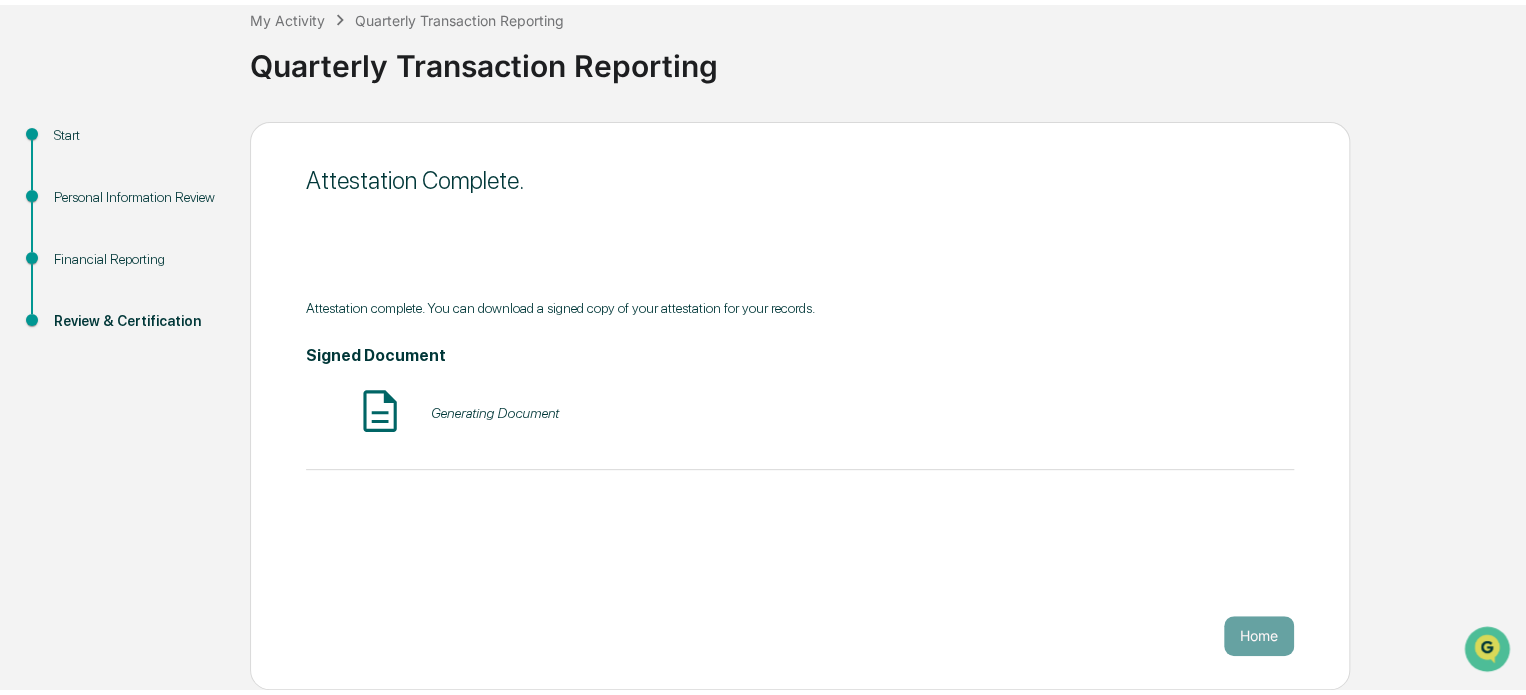 scroll, scrollTop: 109, scrollLeft: 0, axis: vertical 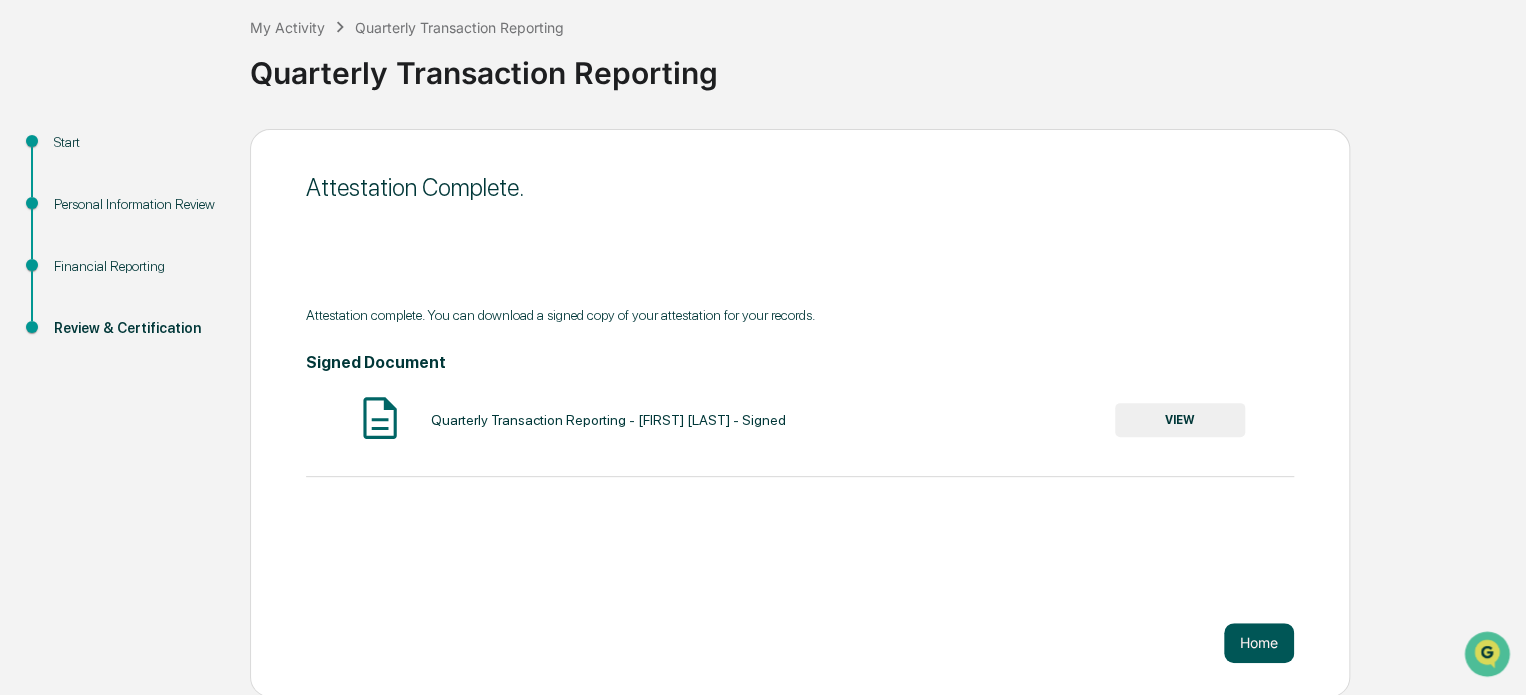 click on "Home" at bounding box center (1259, 643) 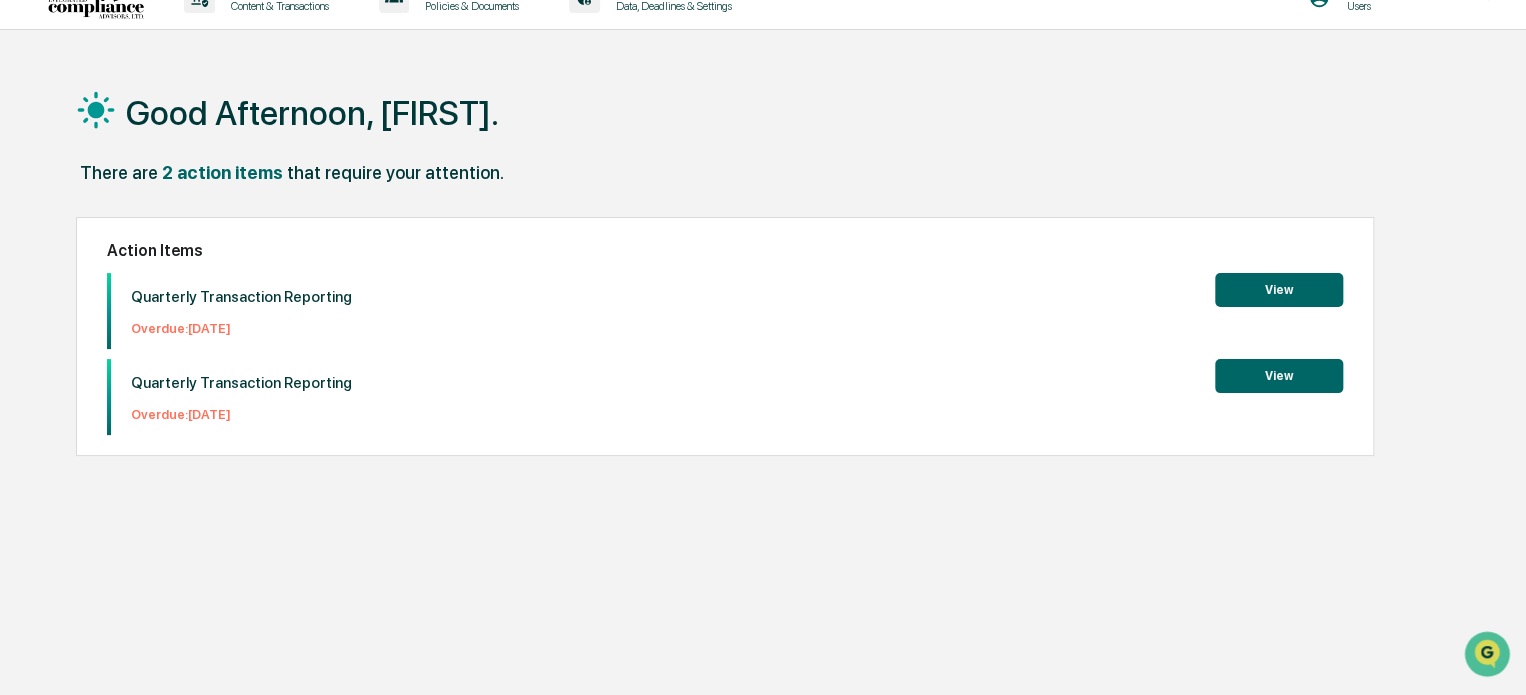 scroll, scrollTop: 0, scrollLeft: 0, axis: both 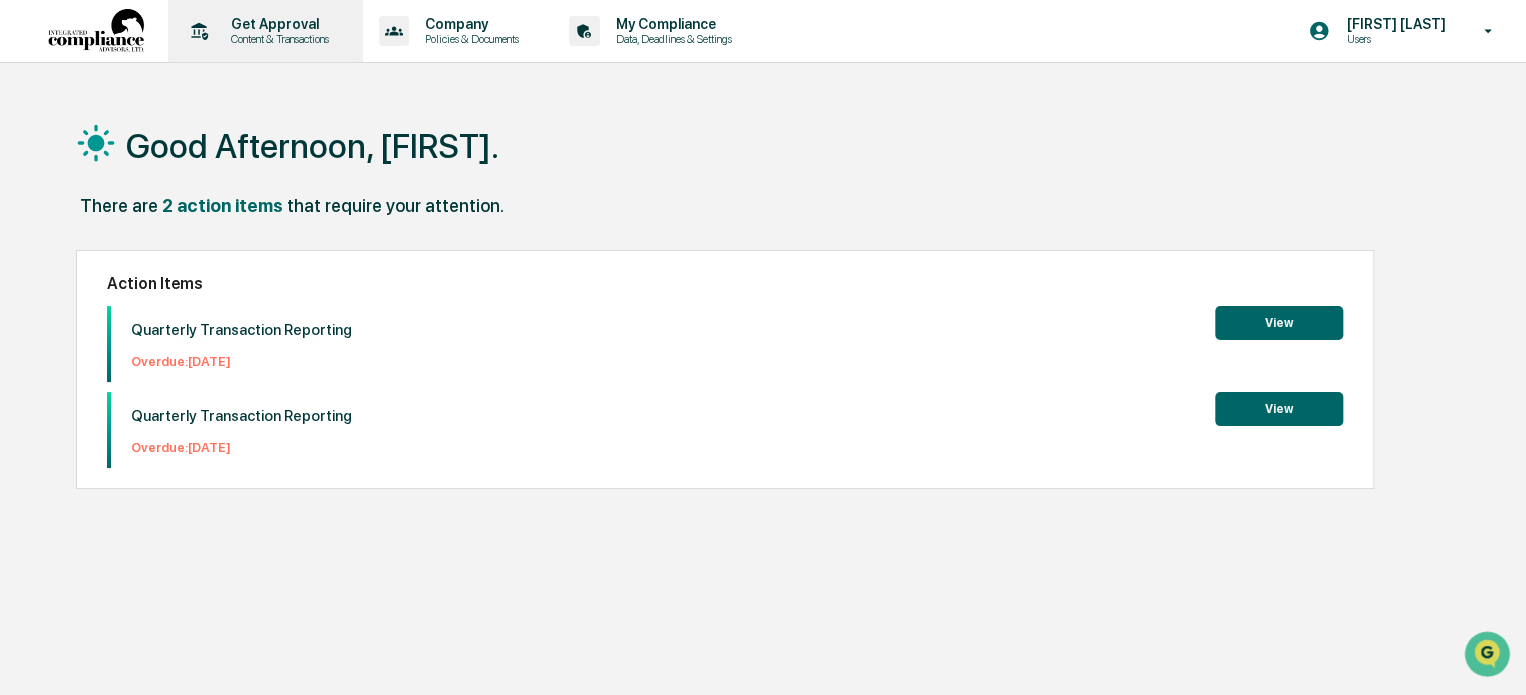 click on "Get Approval" at bounding box center [277, 24] 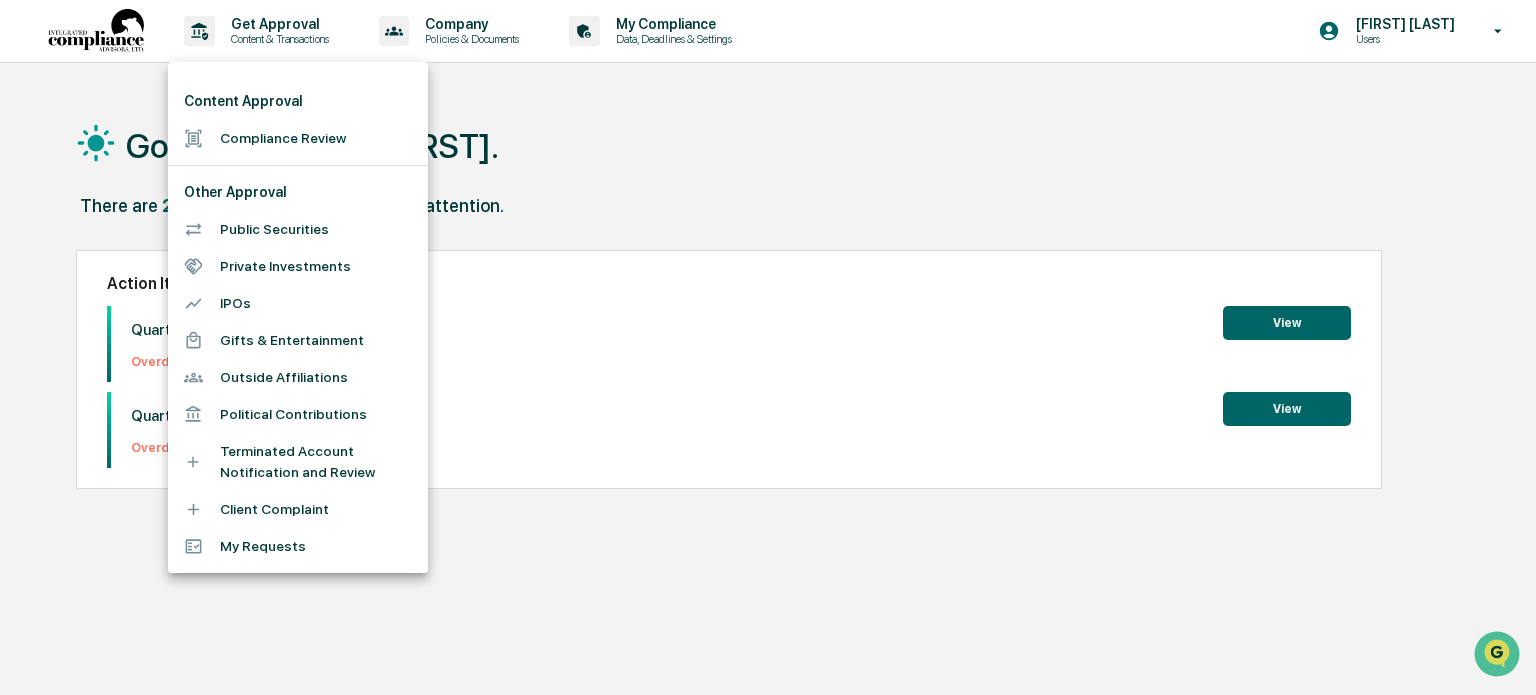 click on "Private Investments" at bounding box center (298, 266) 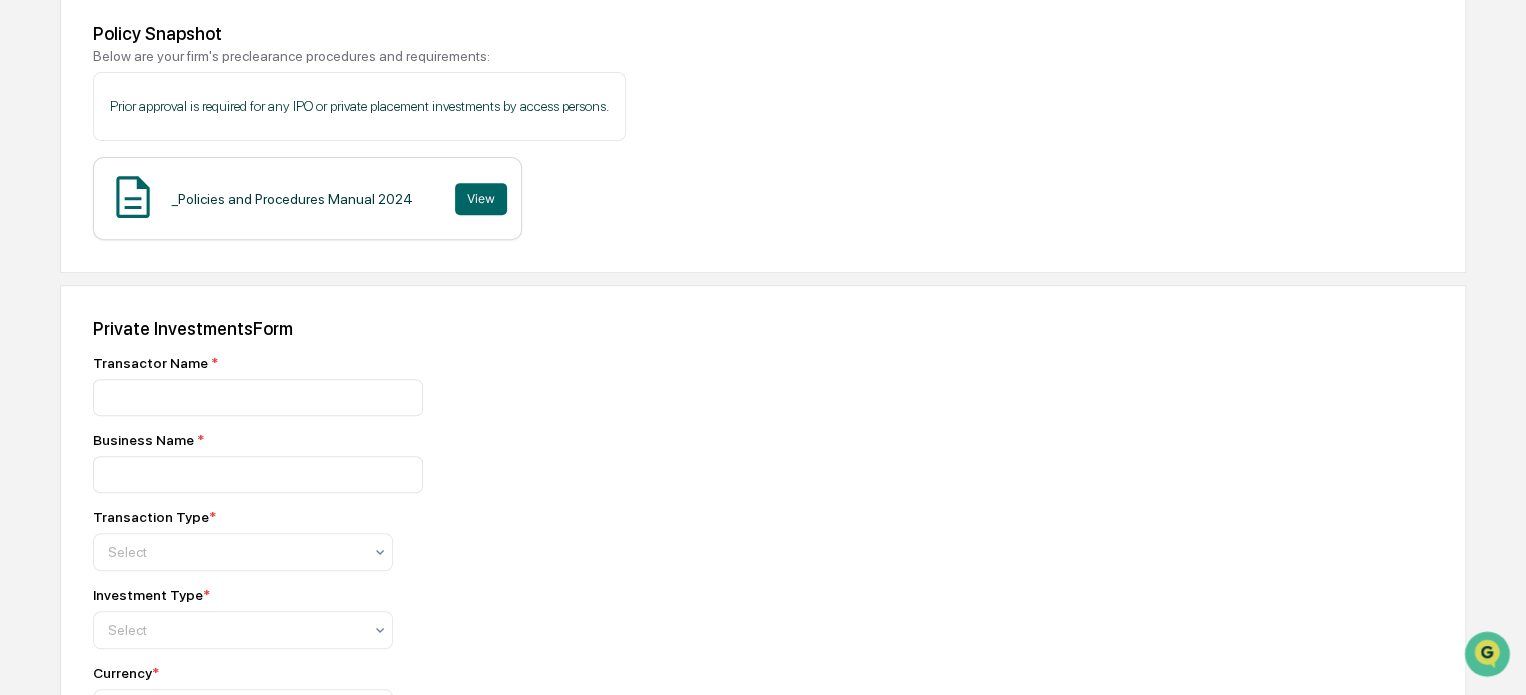 scroll, scrollTop: 300, scrollLeft: 0, axis: vertical 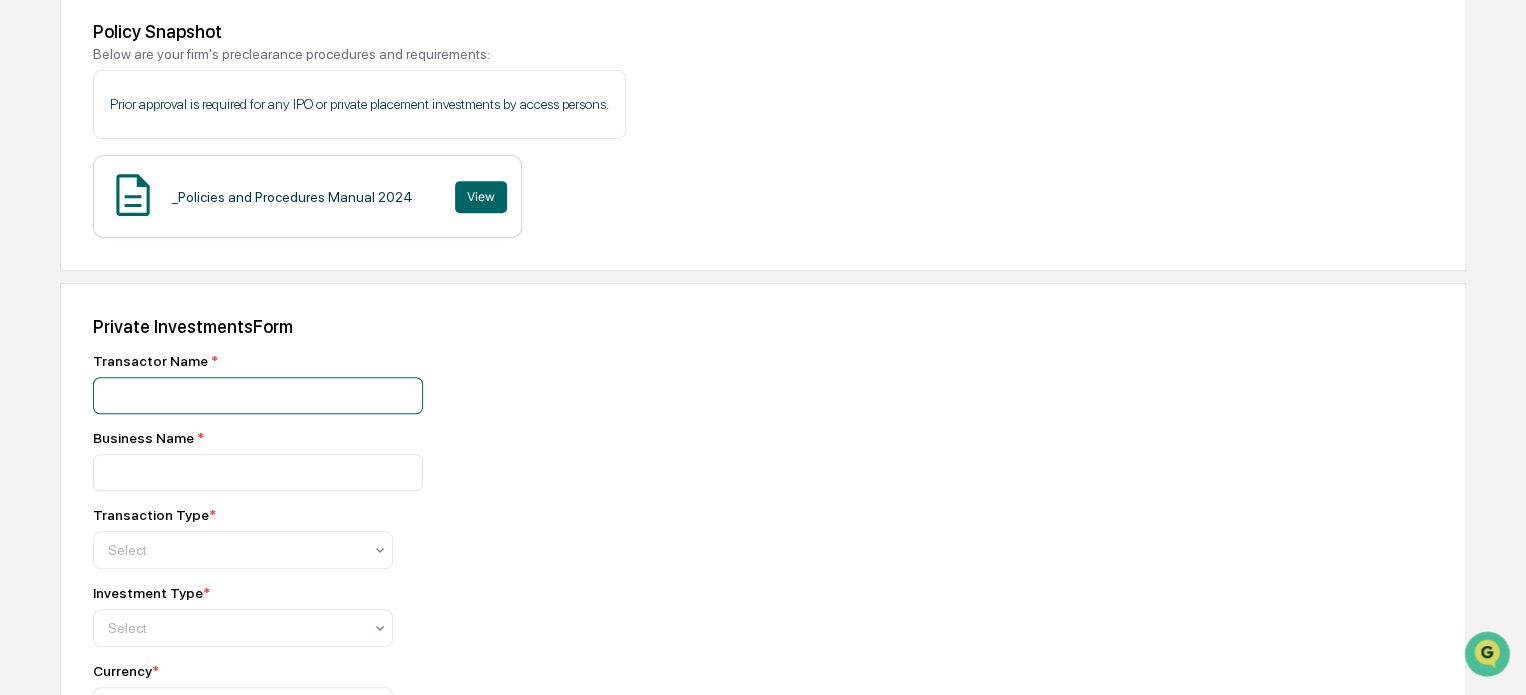 click at bounding box center [258, 395] 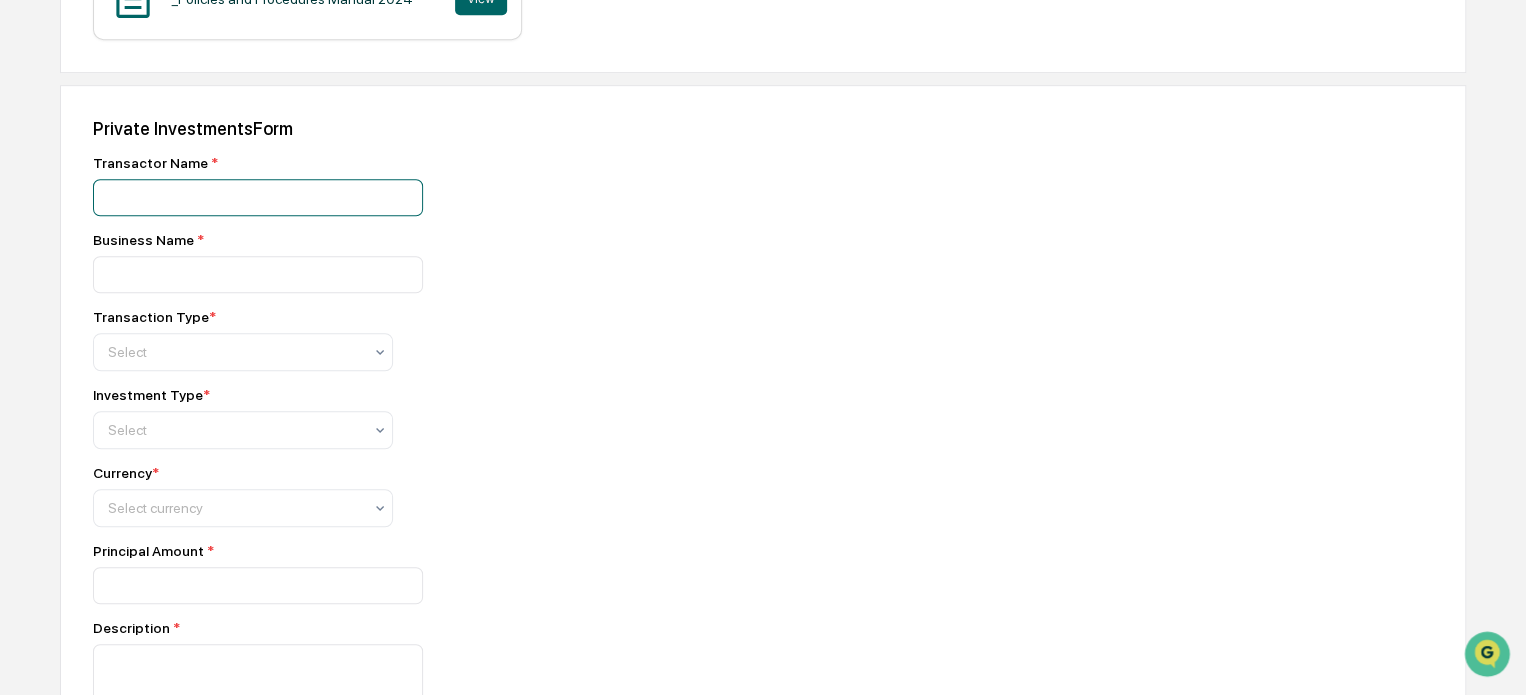 scroll, scrollTop: 400, scrollLeft: 0, axis: vertical 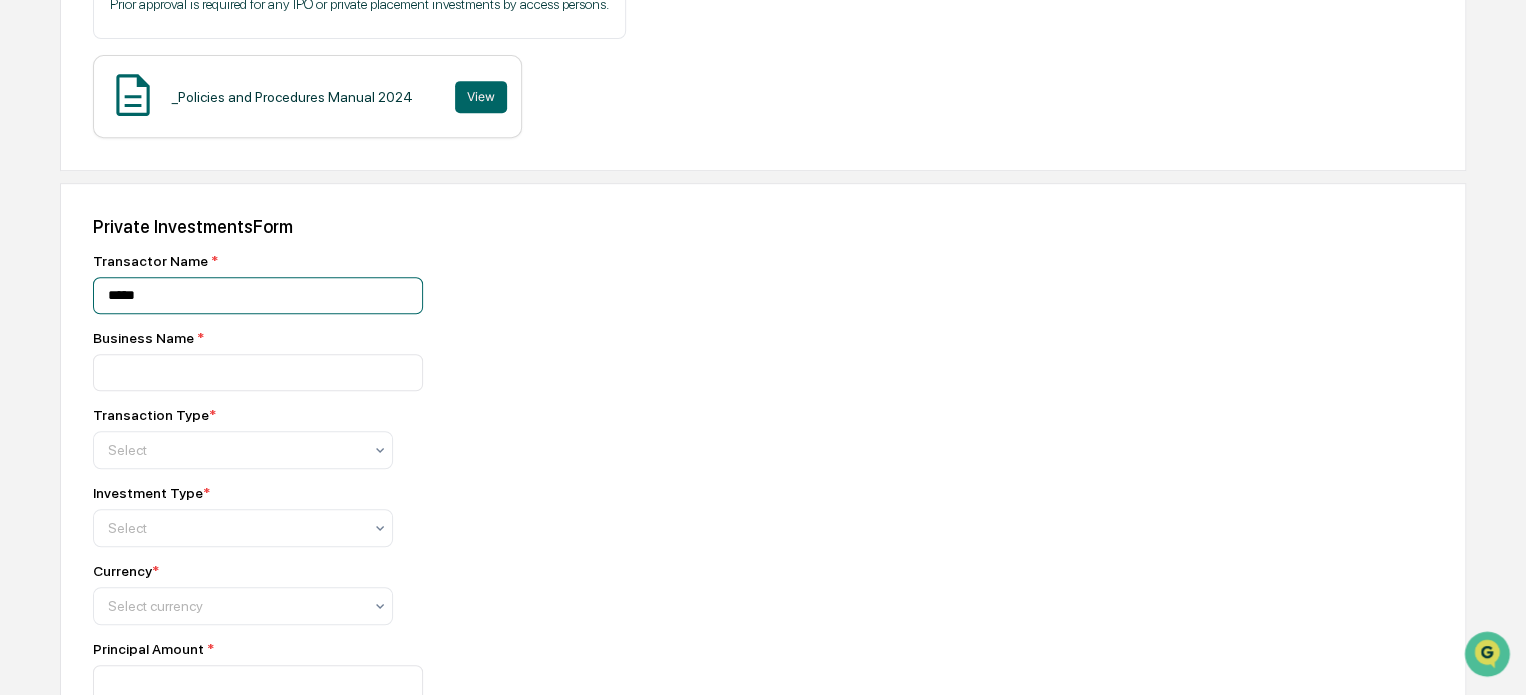 type on "*****" 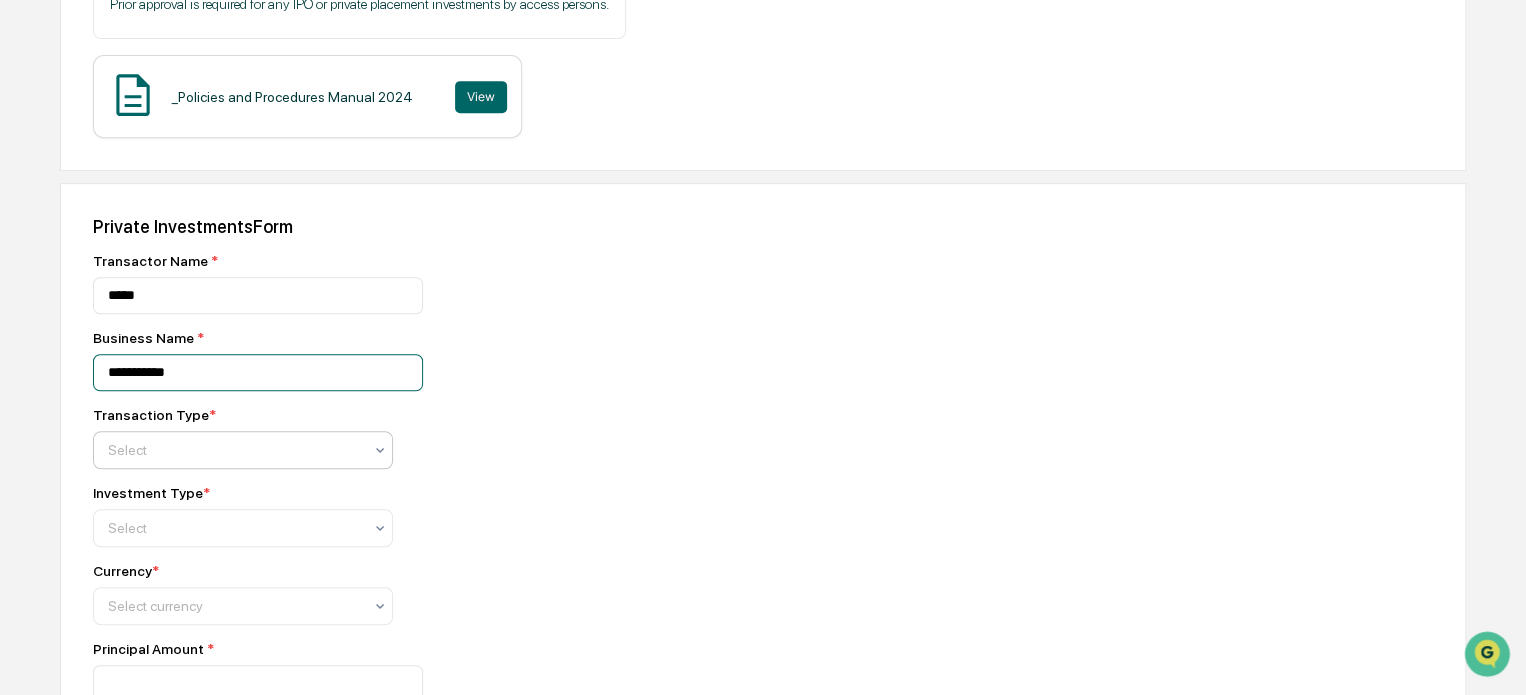 type on "**********" 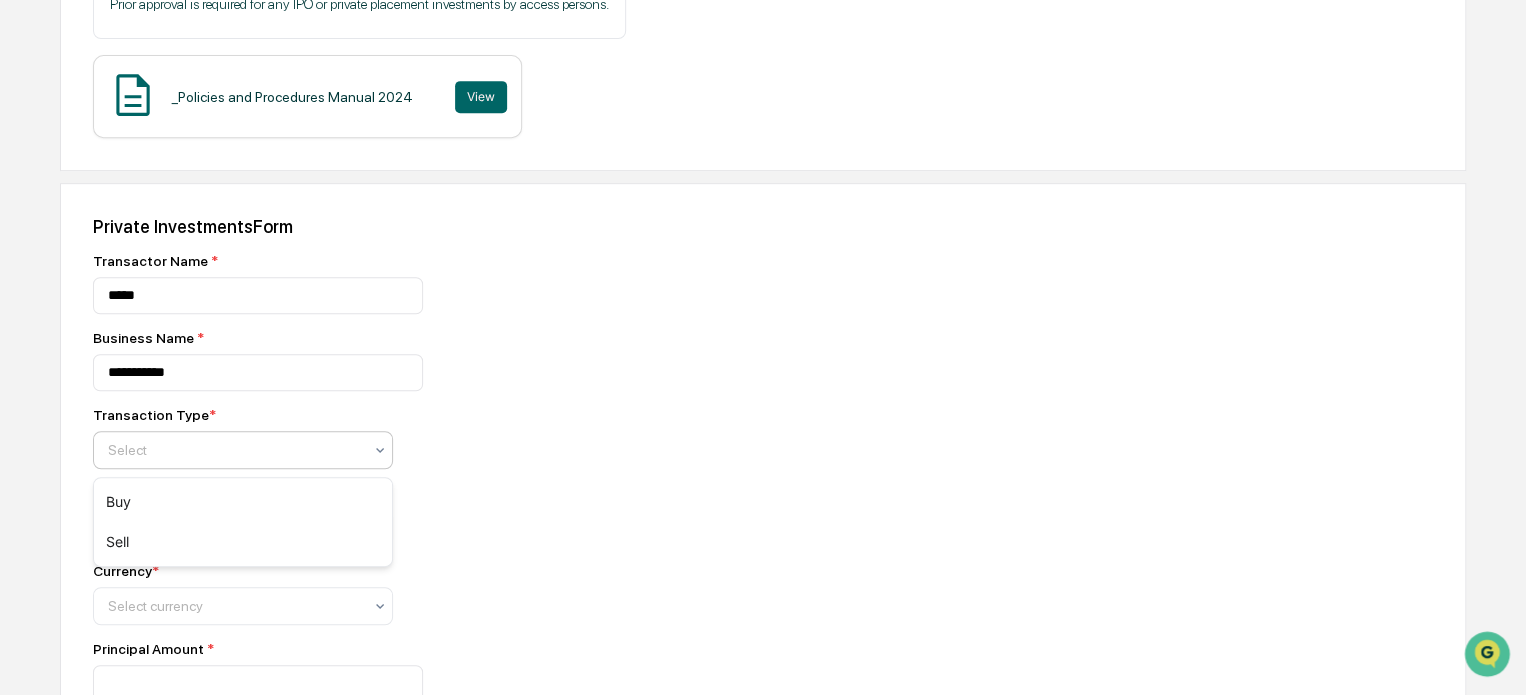 click at bounding box center [235, 450] 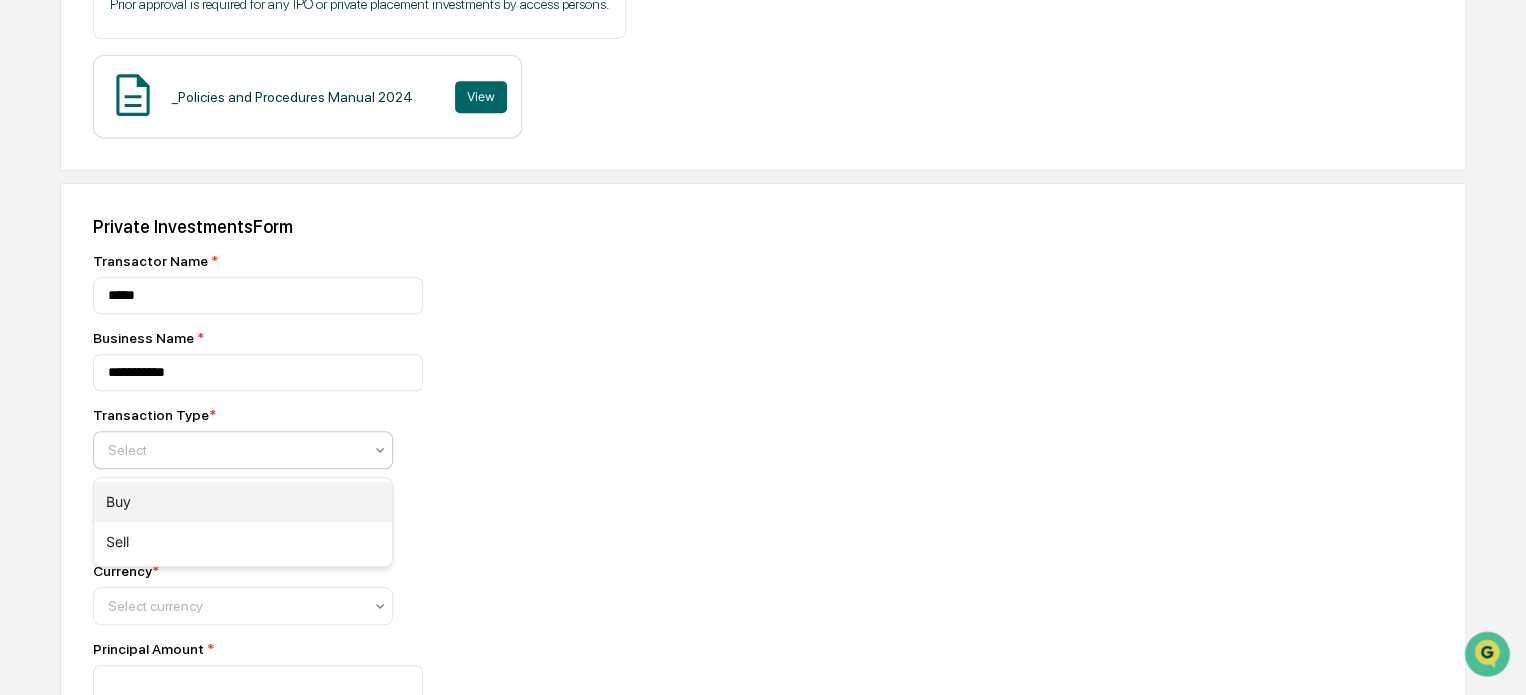click on "Buy" at bounding box center (243, 502) 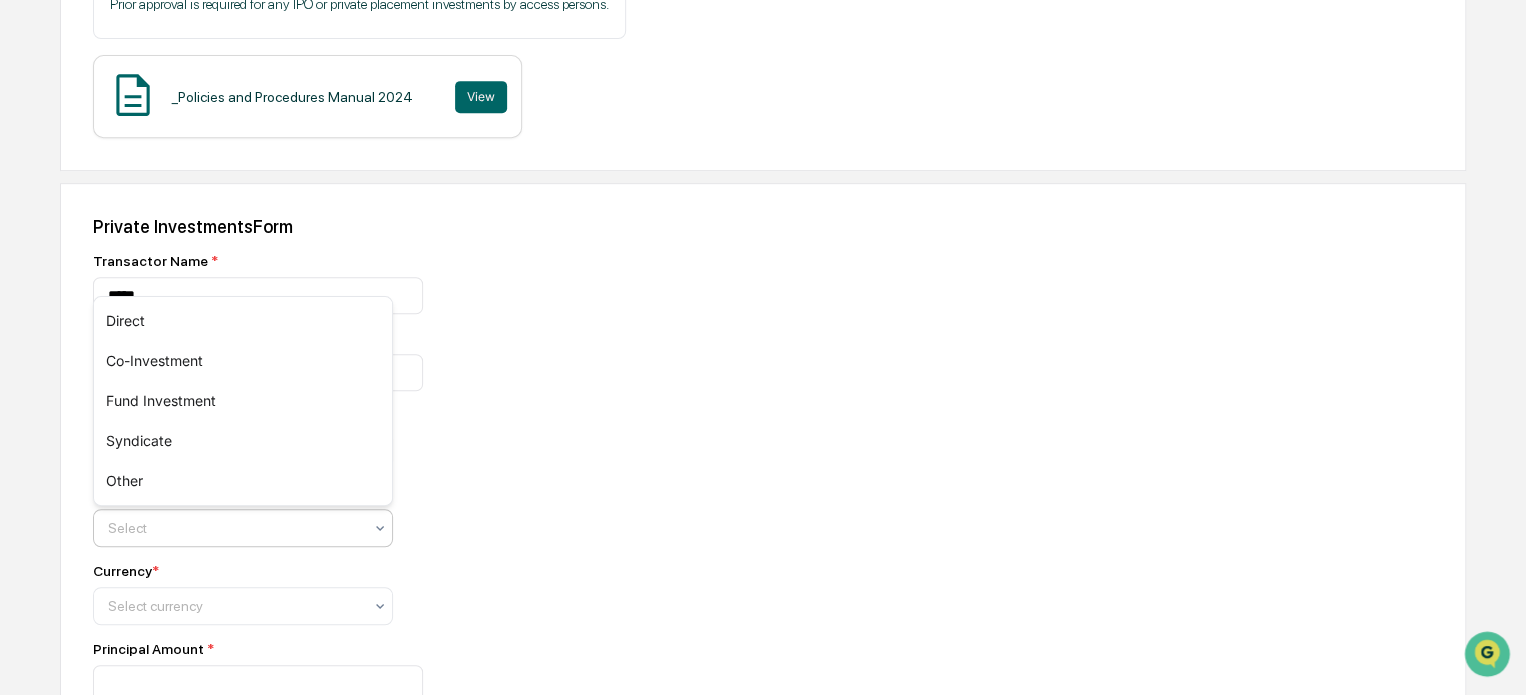click at bounding box center (235, 528) 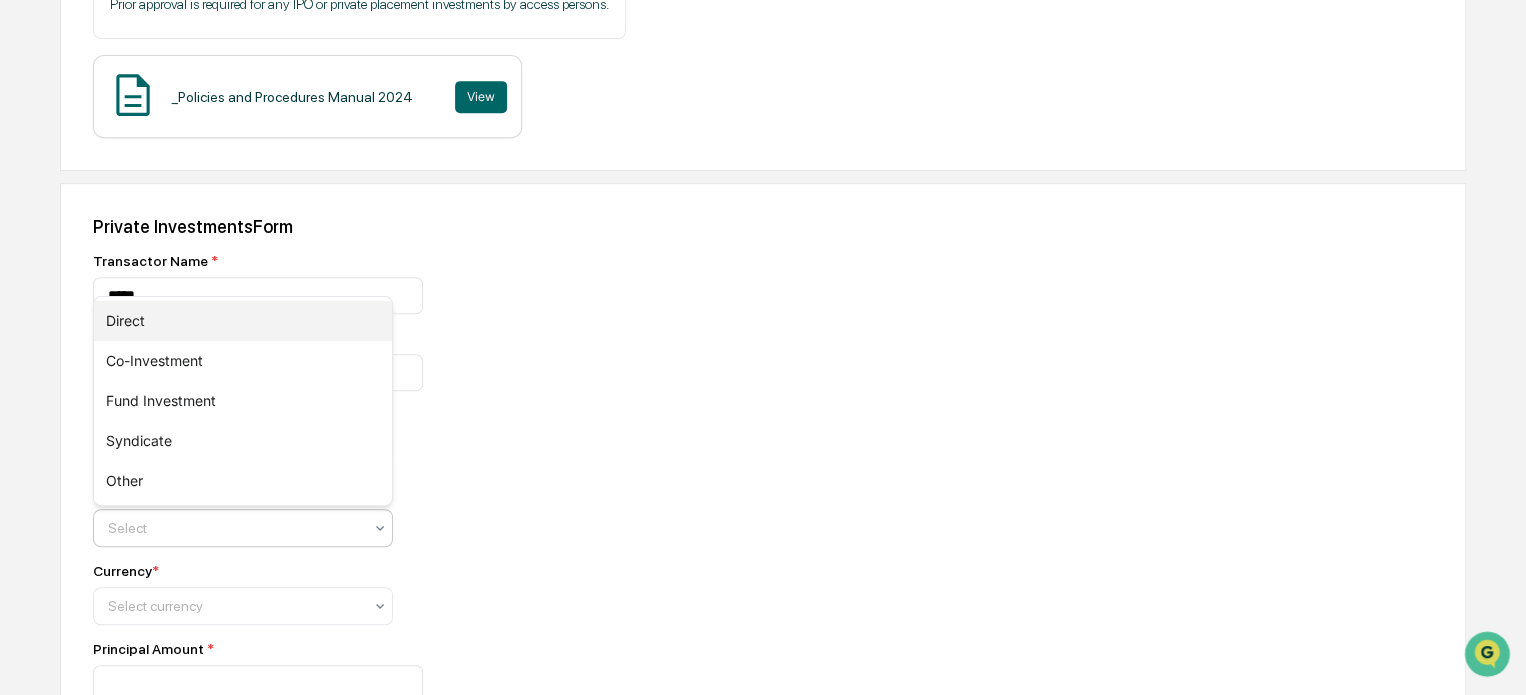 click on "Direct" at bounding box center [243, 321] 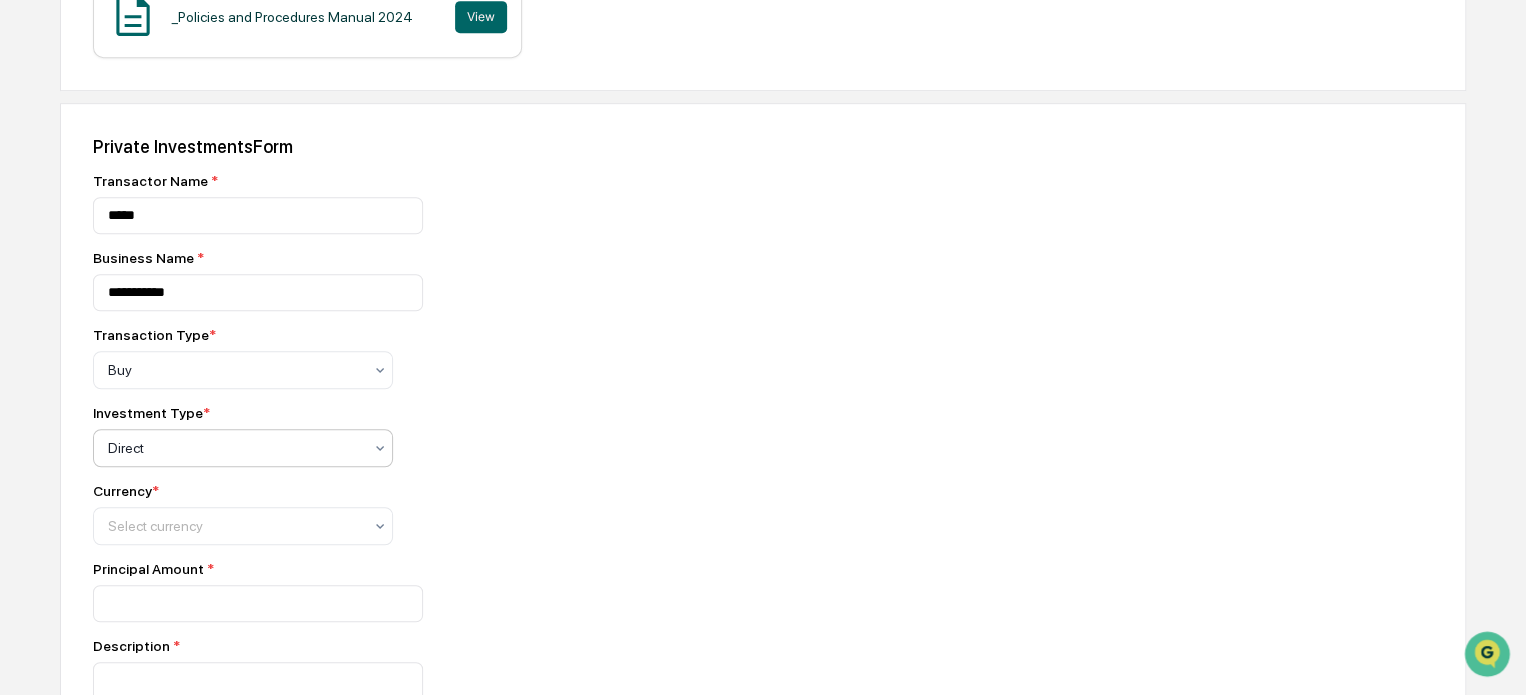 scroll, scrollTop: 600, scrollLeft: 0, axis: vertical 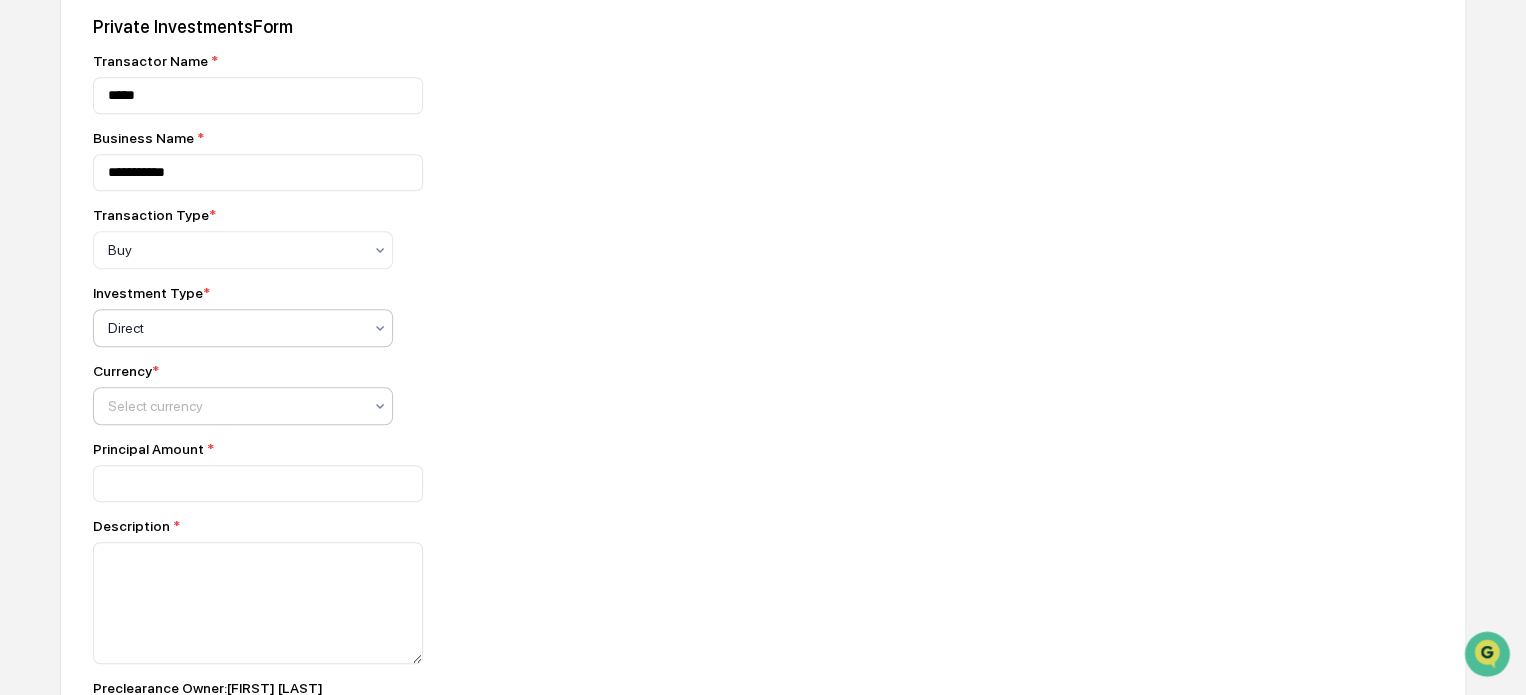 click on "Select currency" at bounding box center (243, 250) 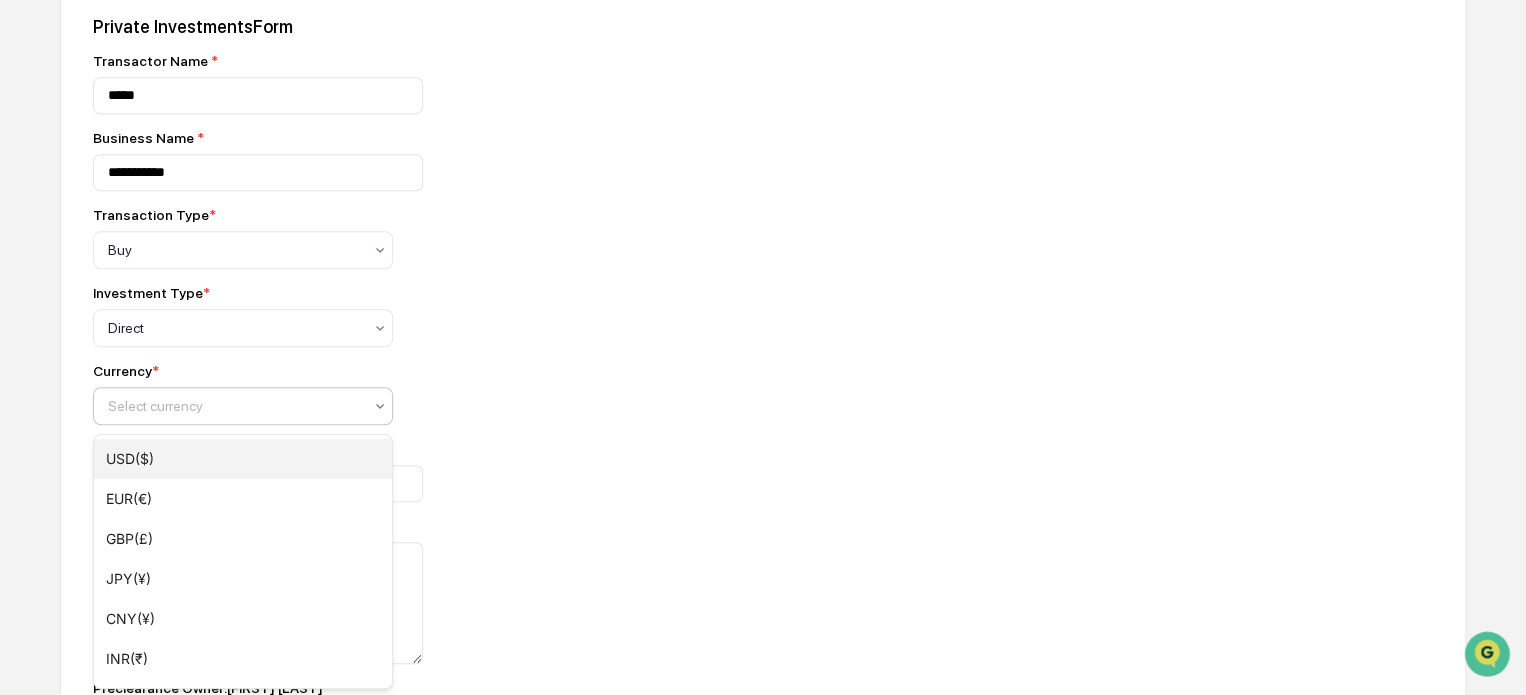 click on "USD($)" at bounding box center (243, 459) 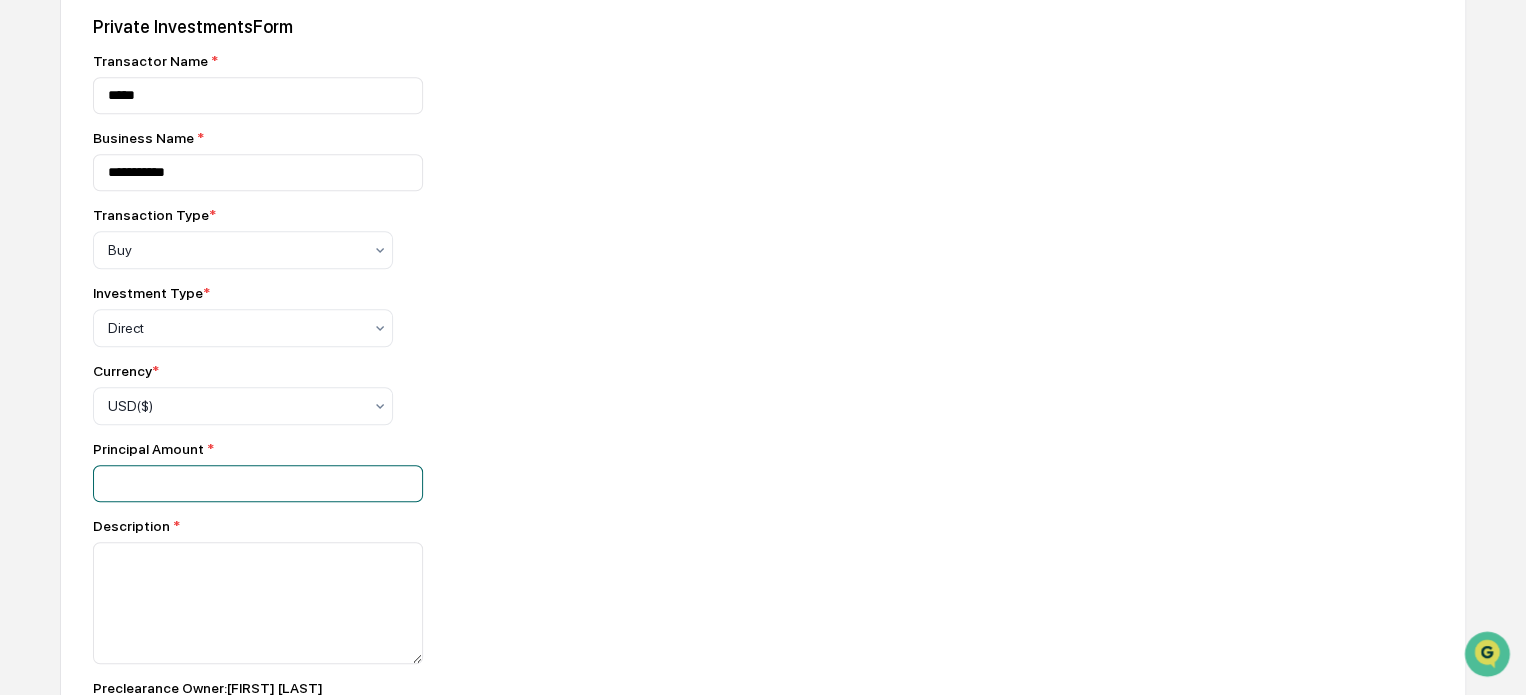 click at bounding box center [258, 483] 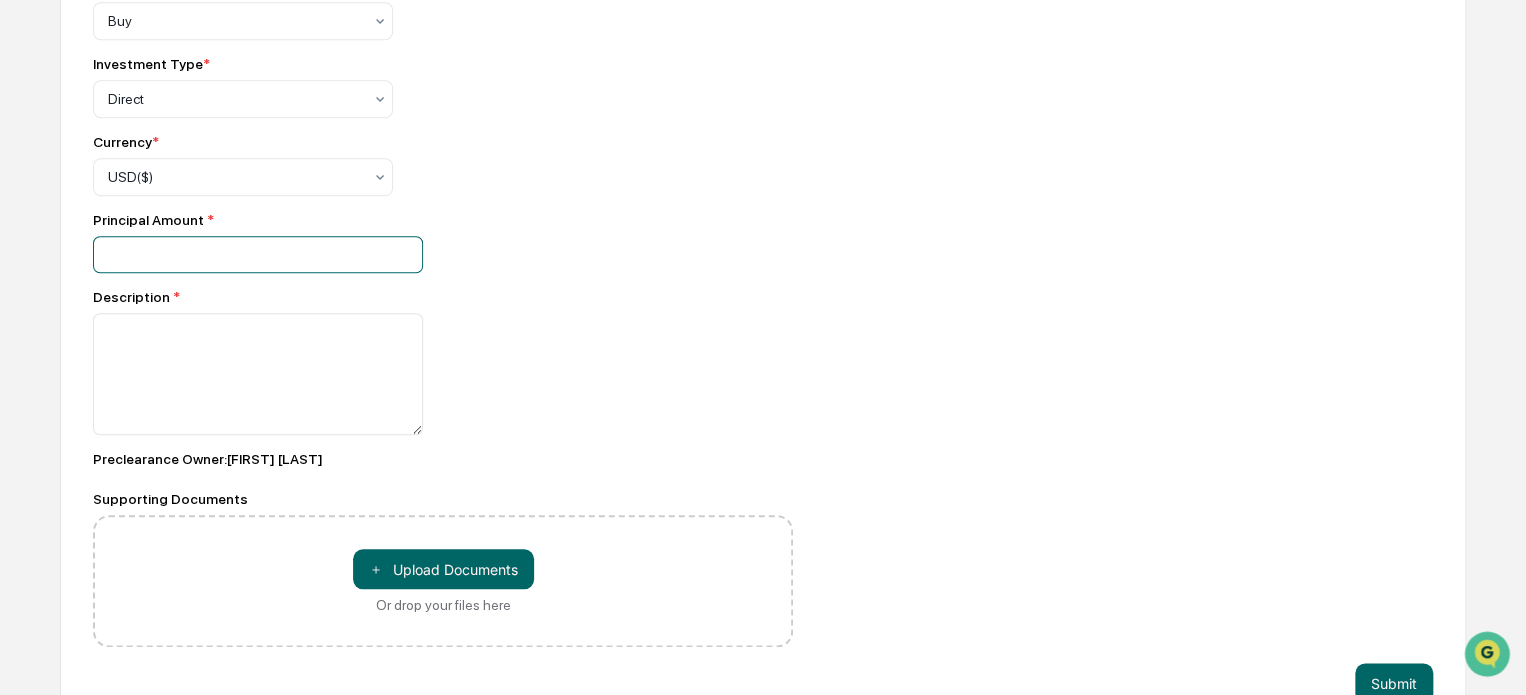 scroll, scrollTop: 879, scrollLeft: 0, axis: vertical 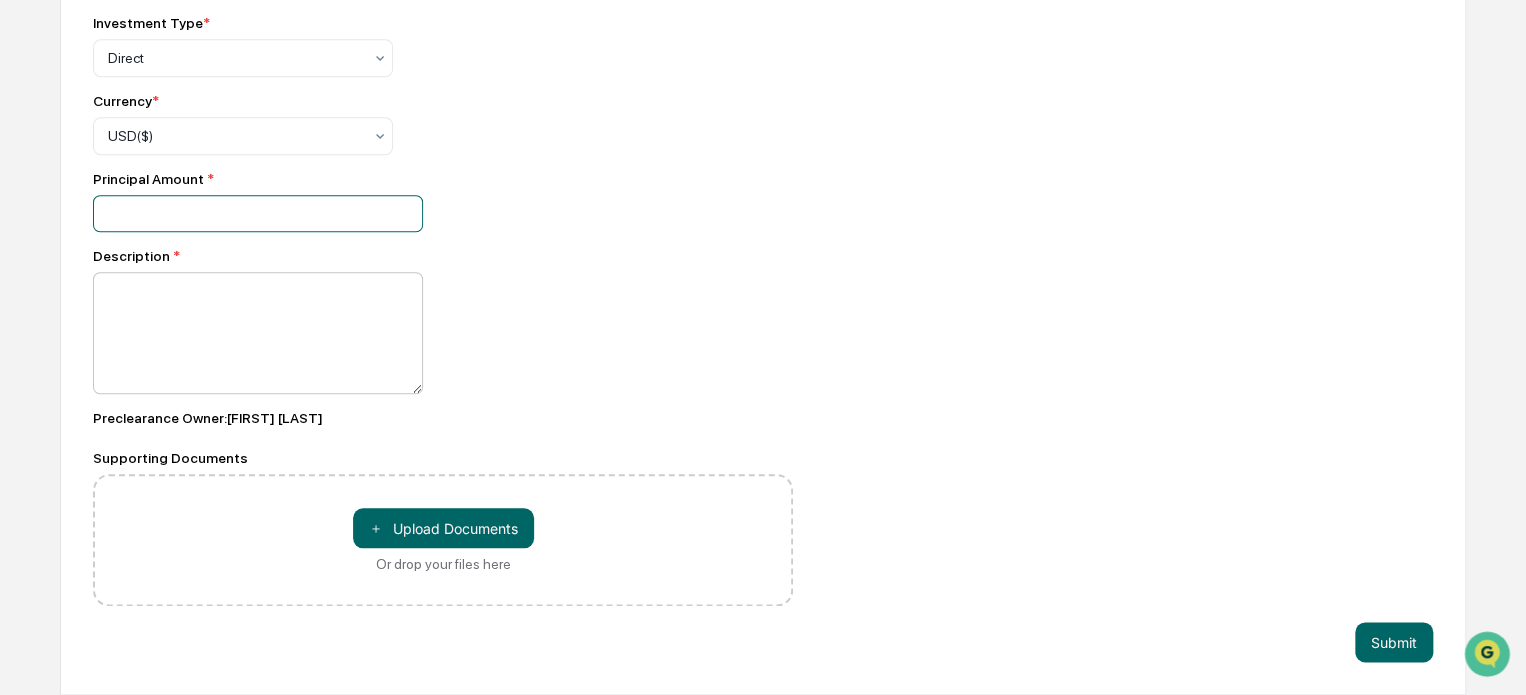 type on "*****" 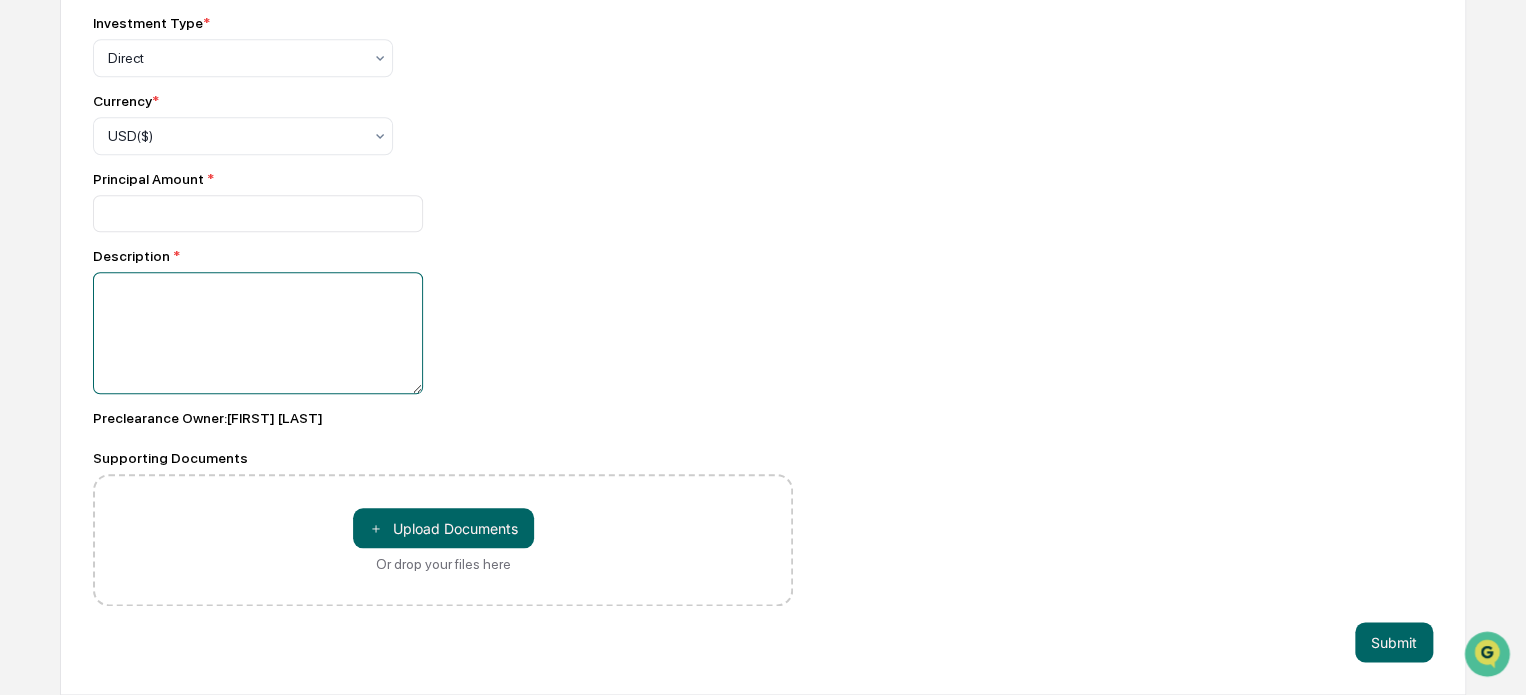 click at bounding box center (258, 333) 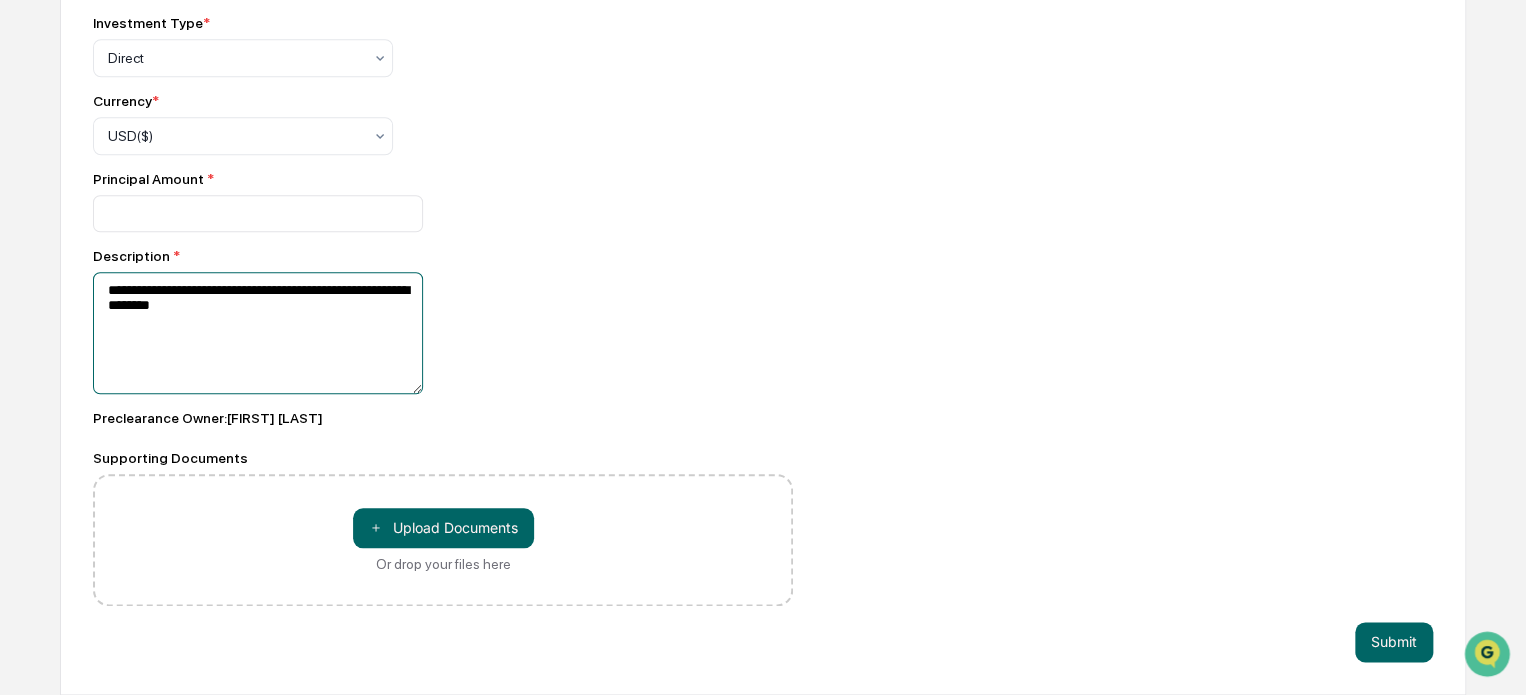 type on "**********" 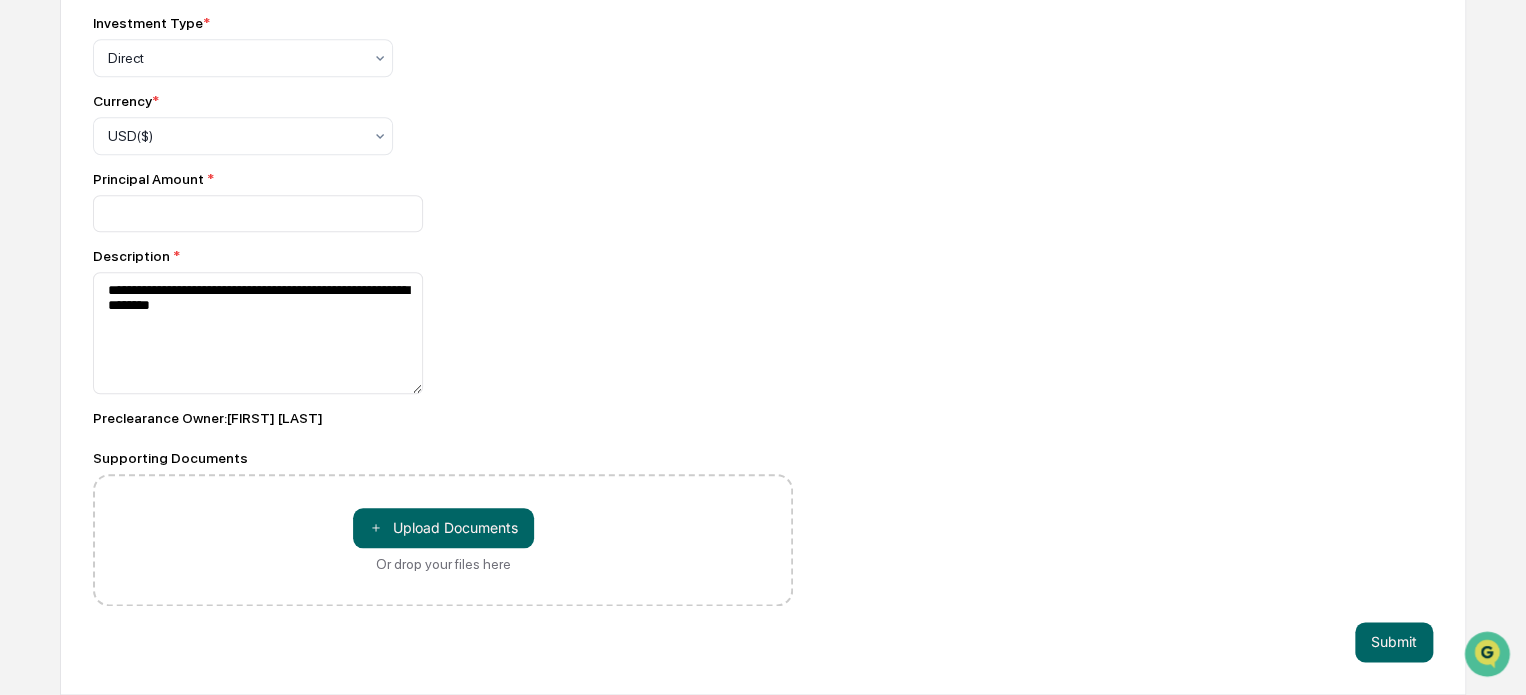 click on "**********" at bounding box center (443, 333) 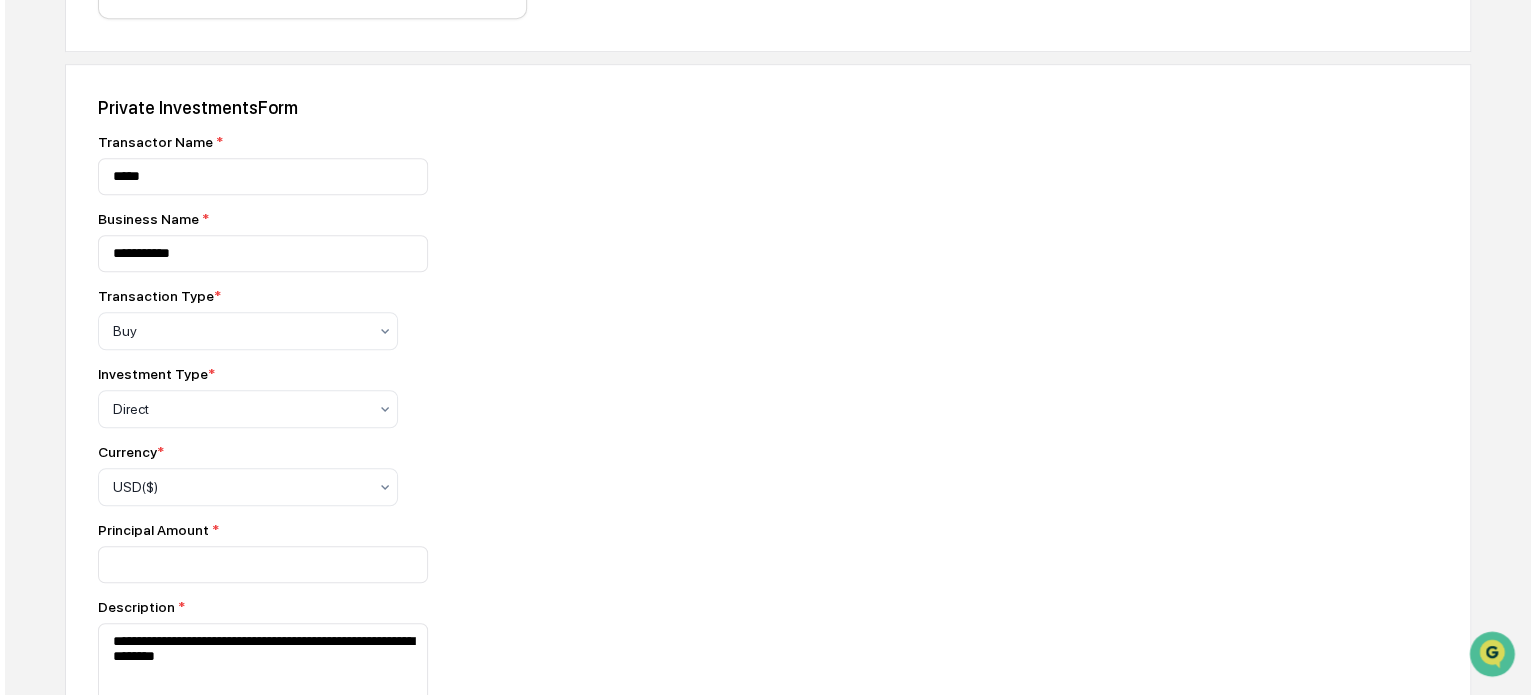 scroll, scrollTop: 879, scrollLeft: 0, axis: vertical 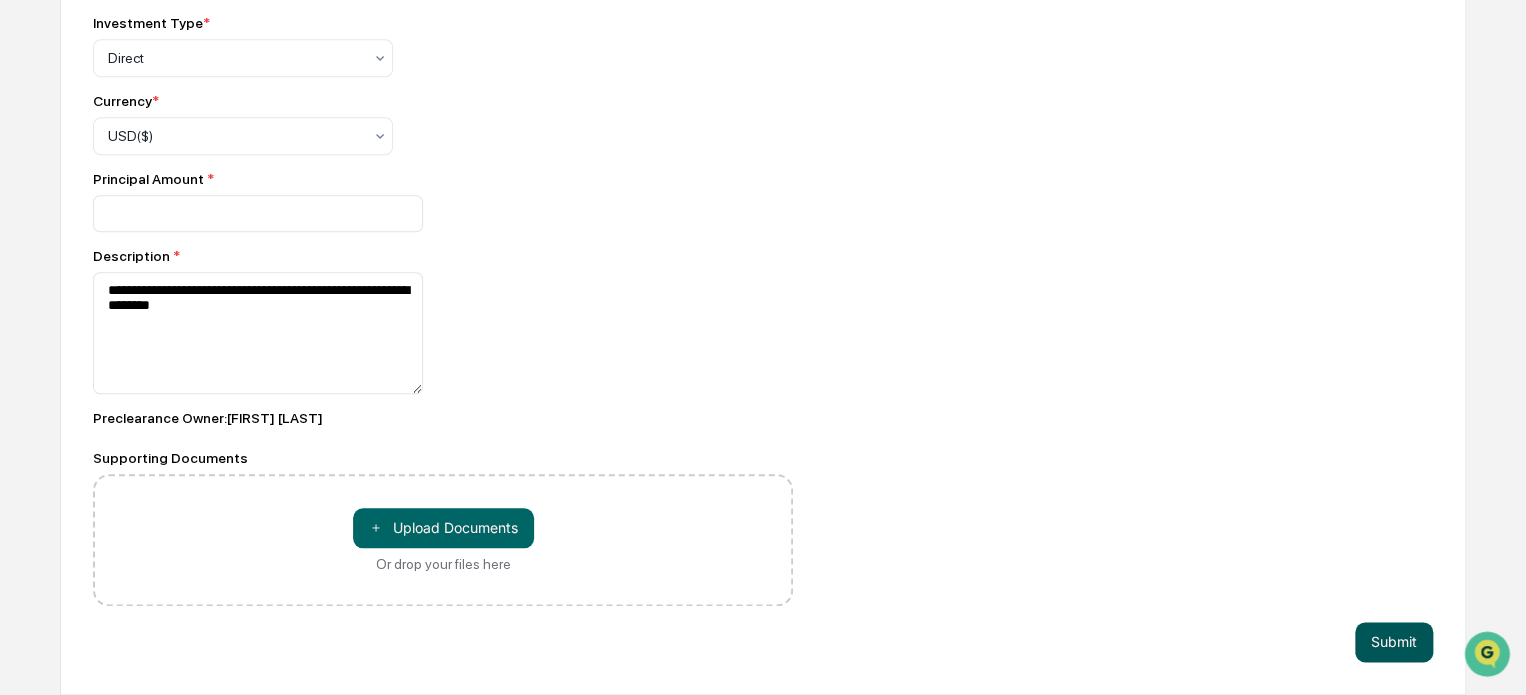click on "Submit" at bounding box center [1394, 642] 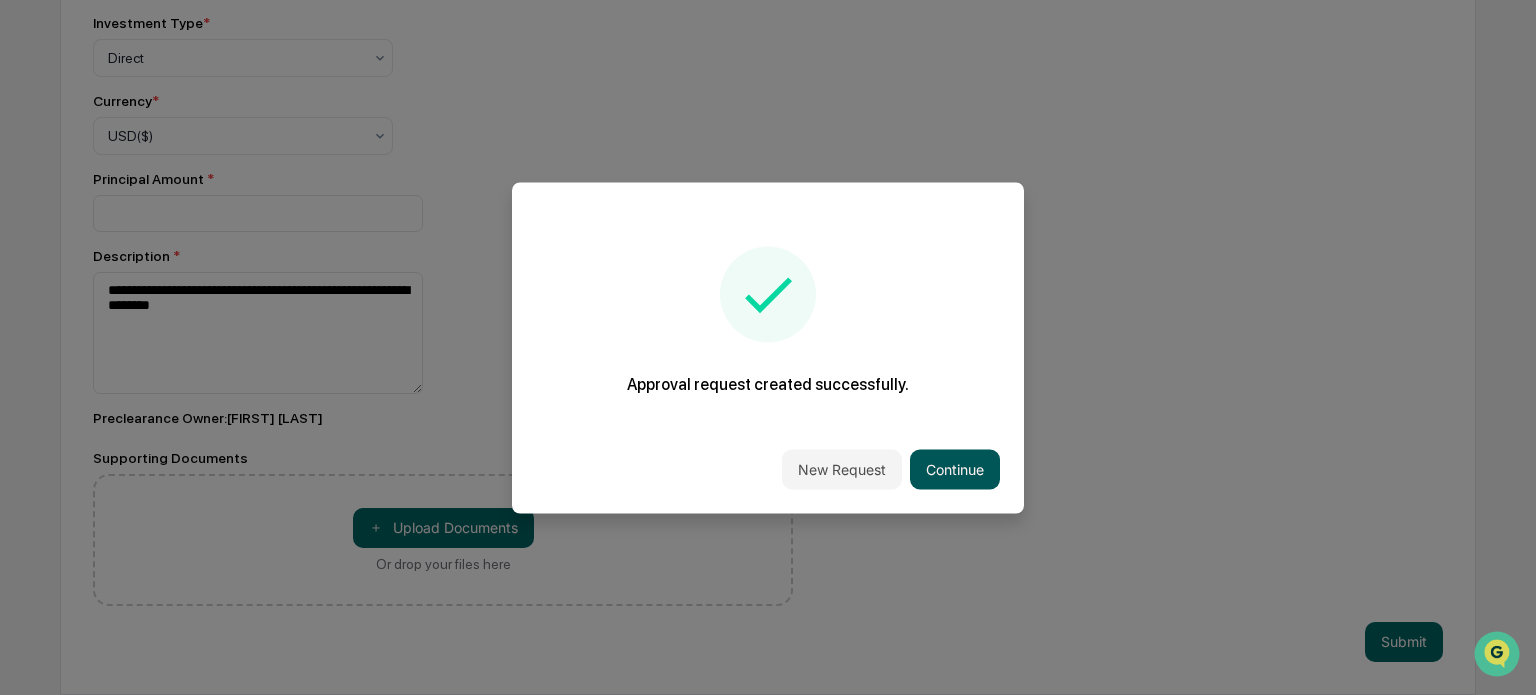click on "Continue" at bounding box center [955, 469] 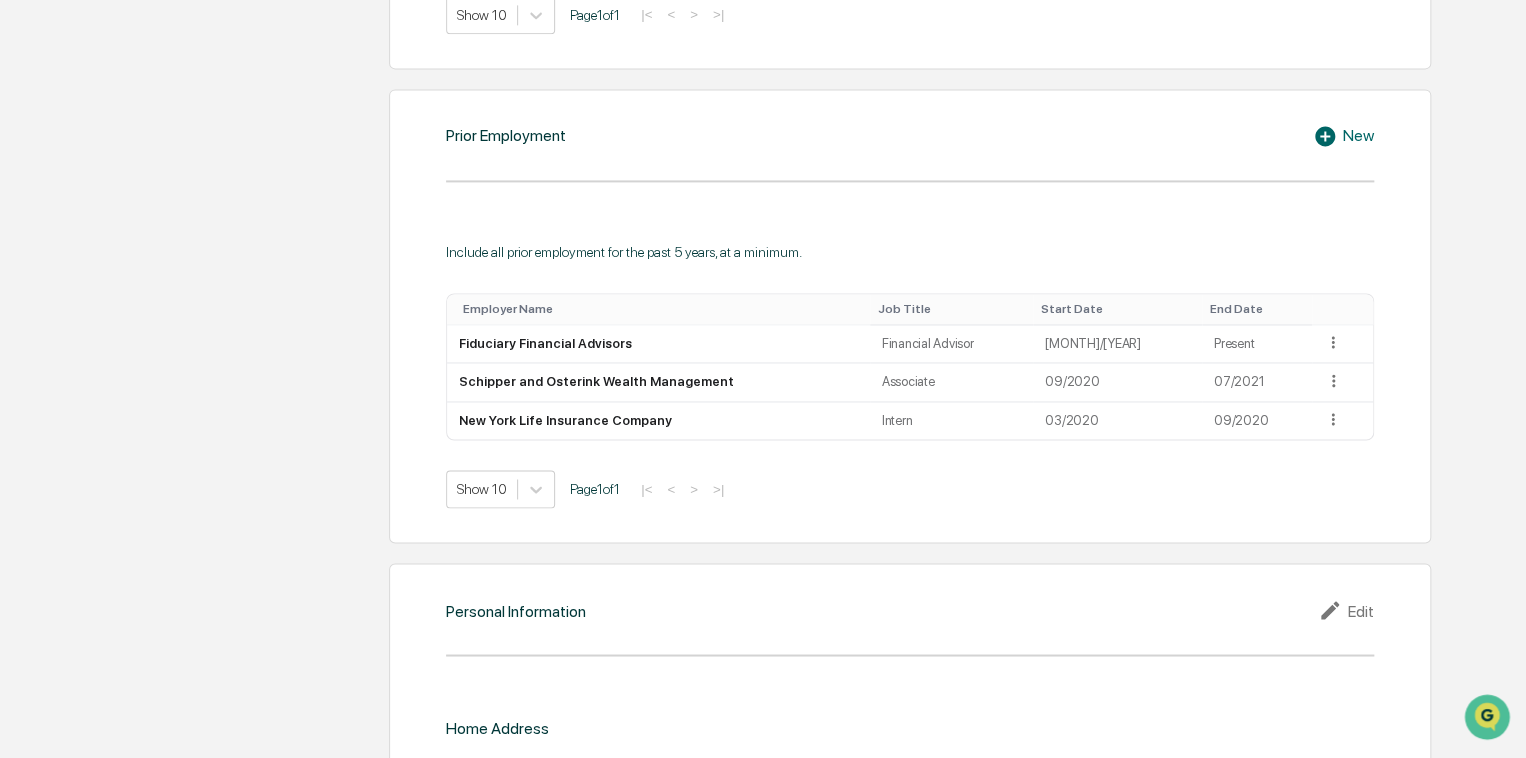 scroll, scrollTop: 1400, scrollLeft: 0, axis: vertical 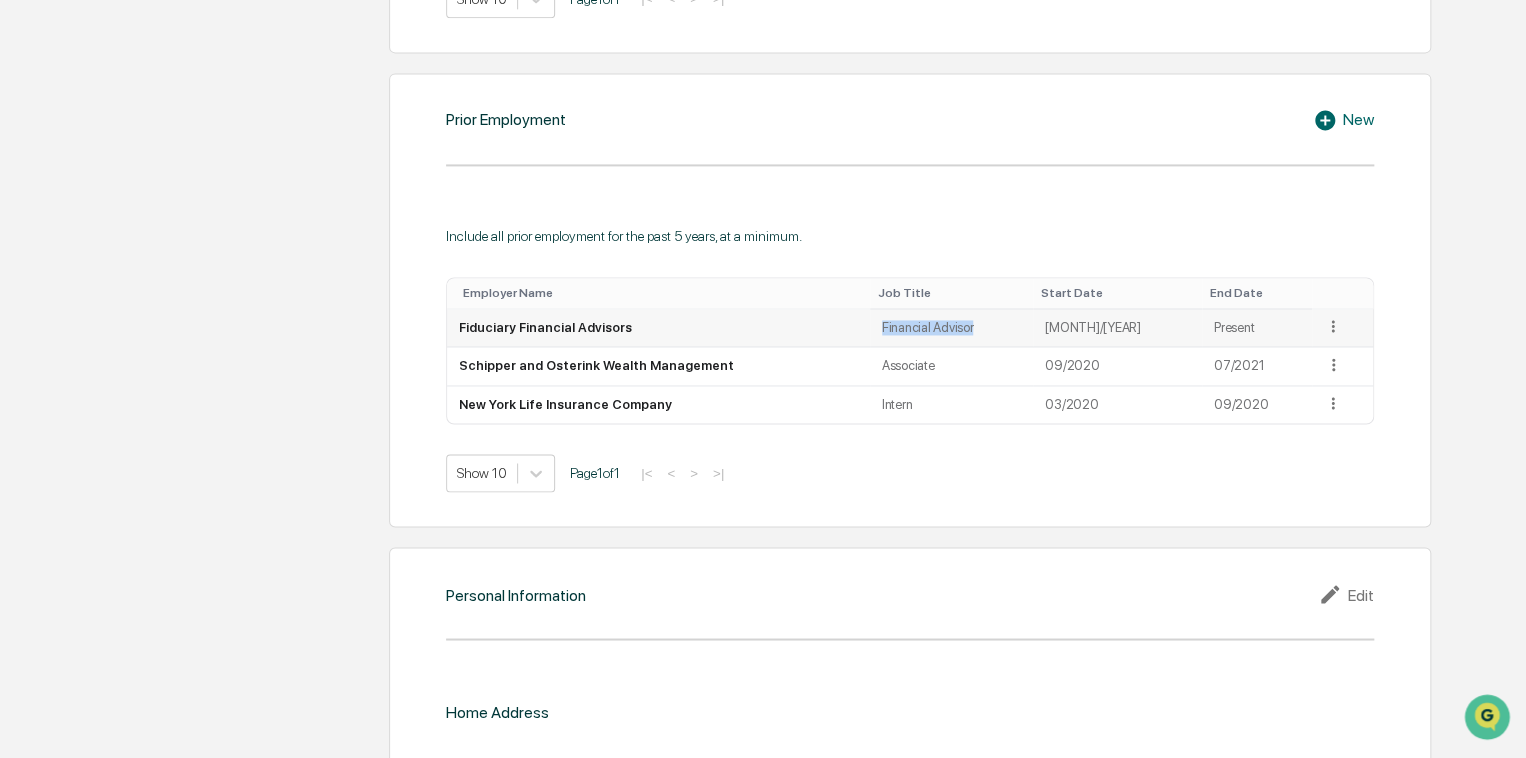 drag, startPoint x: 902, startPoint y: 320, endPoint x: 995, endPoint y: 327, distance: 93.26307 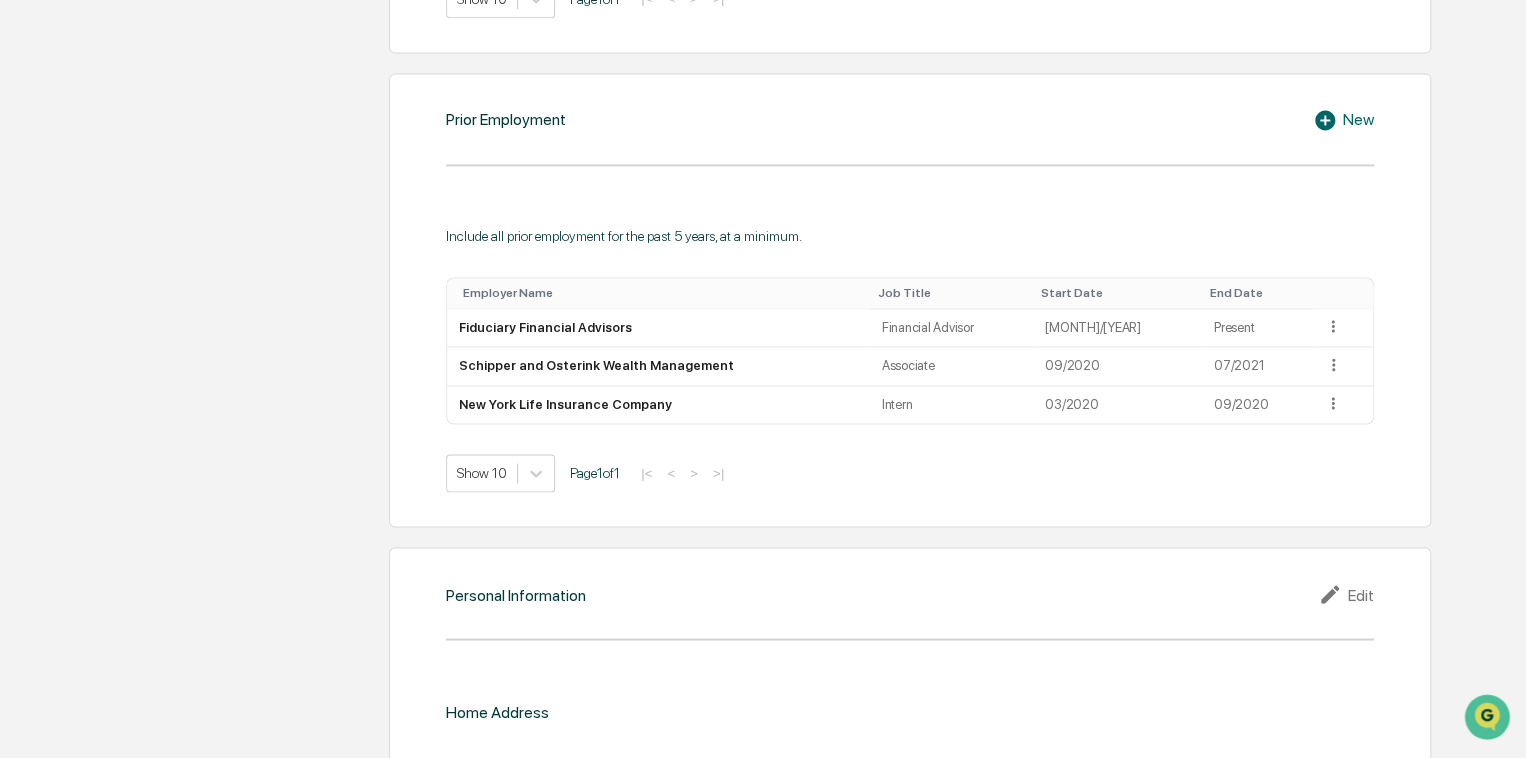 click on "Include all prior employment for the past 5 years, at a minimum. Employer Name Job Title Start Date End Date Fiduciary Financial Advisors Financial Advisor [MONTH]/[YEAR] Present Schipper and Osterink Wealth Management Associate 09/[YEAR] 07/[YEAR] New York Life Insurance Company Intern 03/[YEAR] 09/[YEAR] Show 10 Page  1  of  1   |<   <   >   >|" at bounding box center [910, 360] 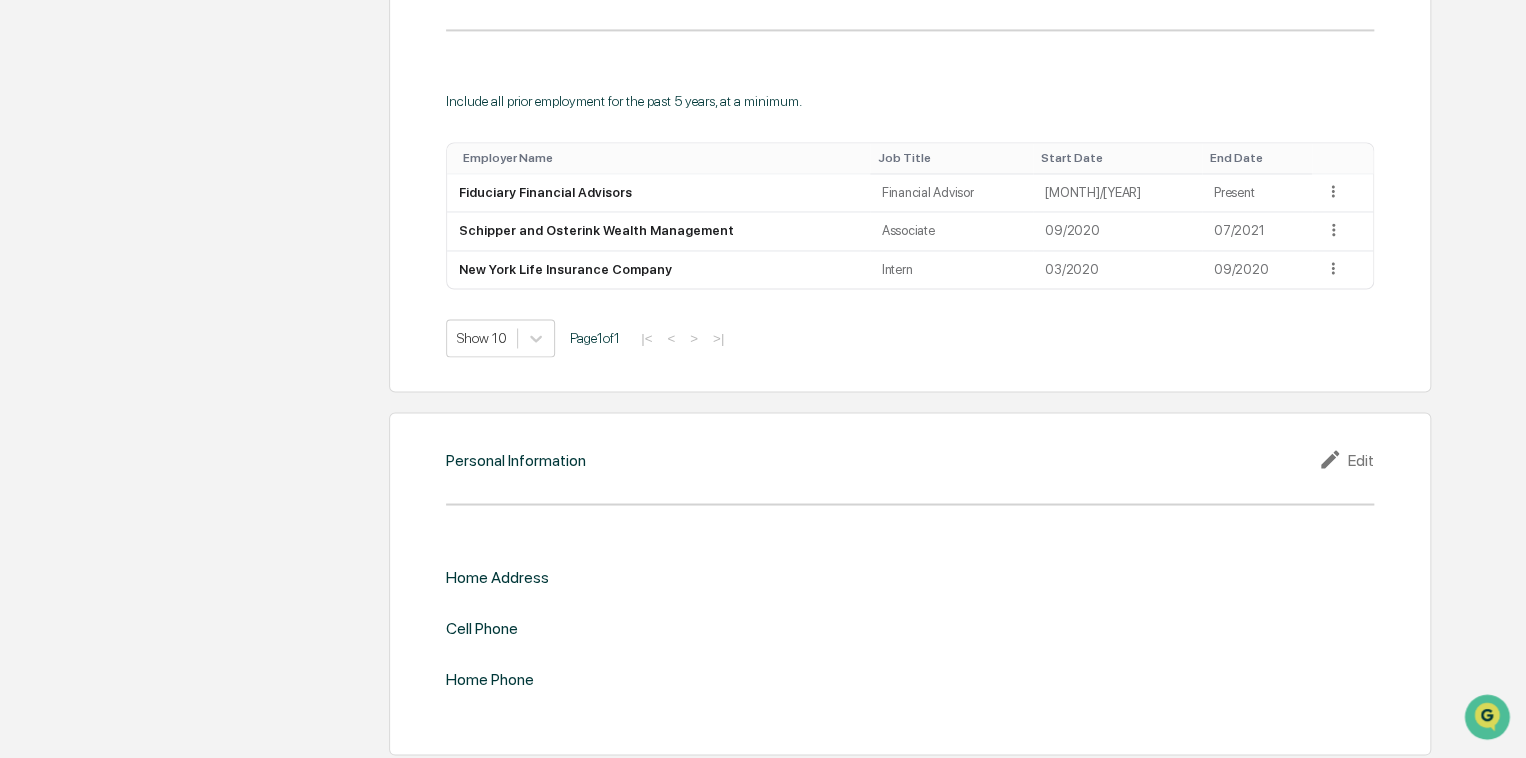 scroll, scrollTop: 1541, scrollLeft: 0, axis: vertical 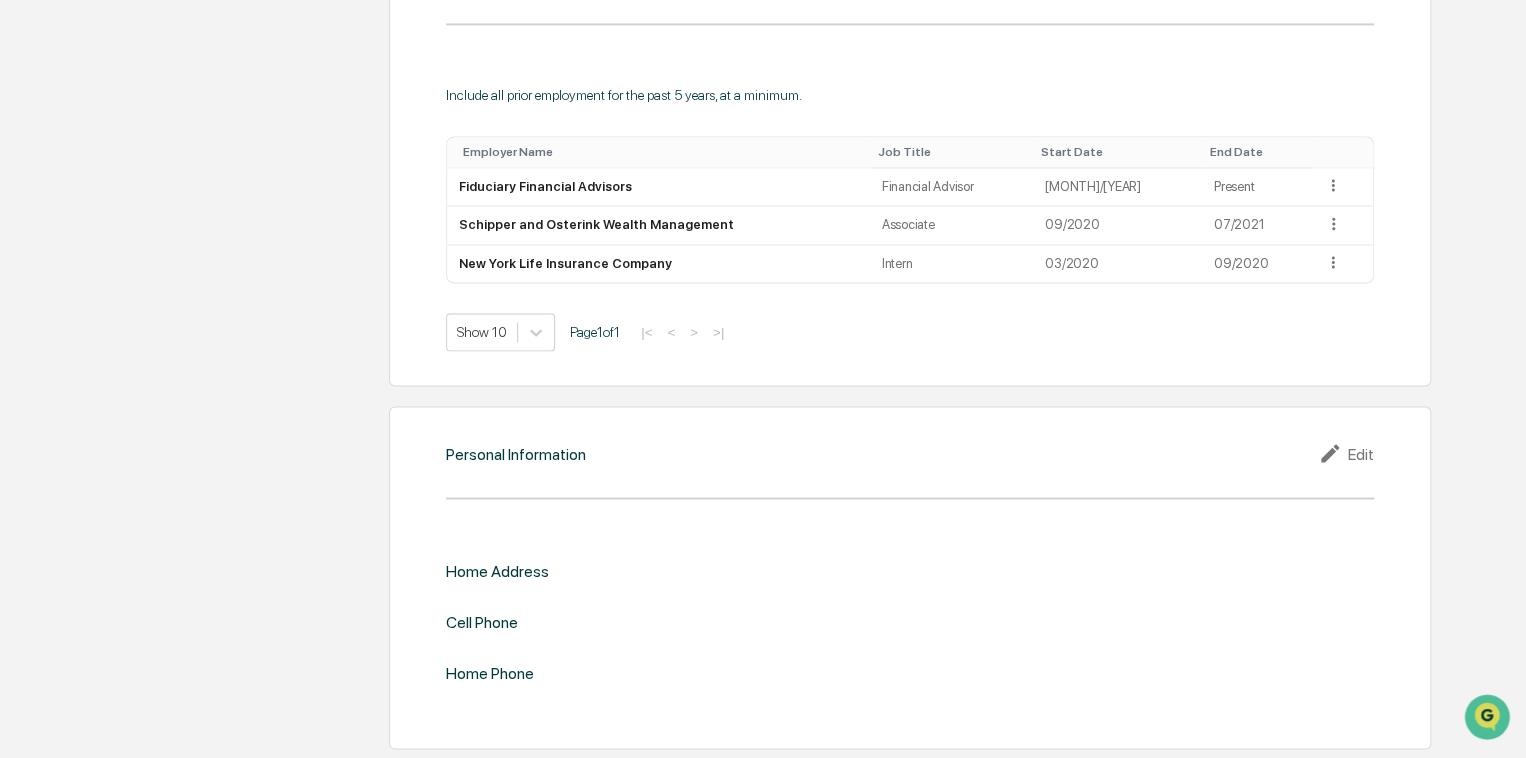 click on "Edit" at bounding box center [1346, 453] 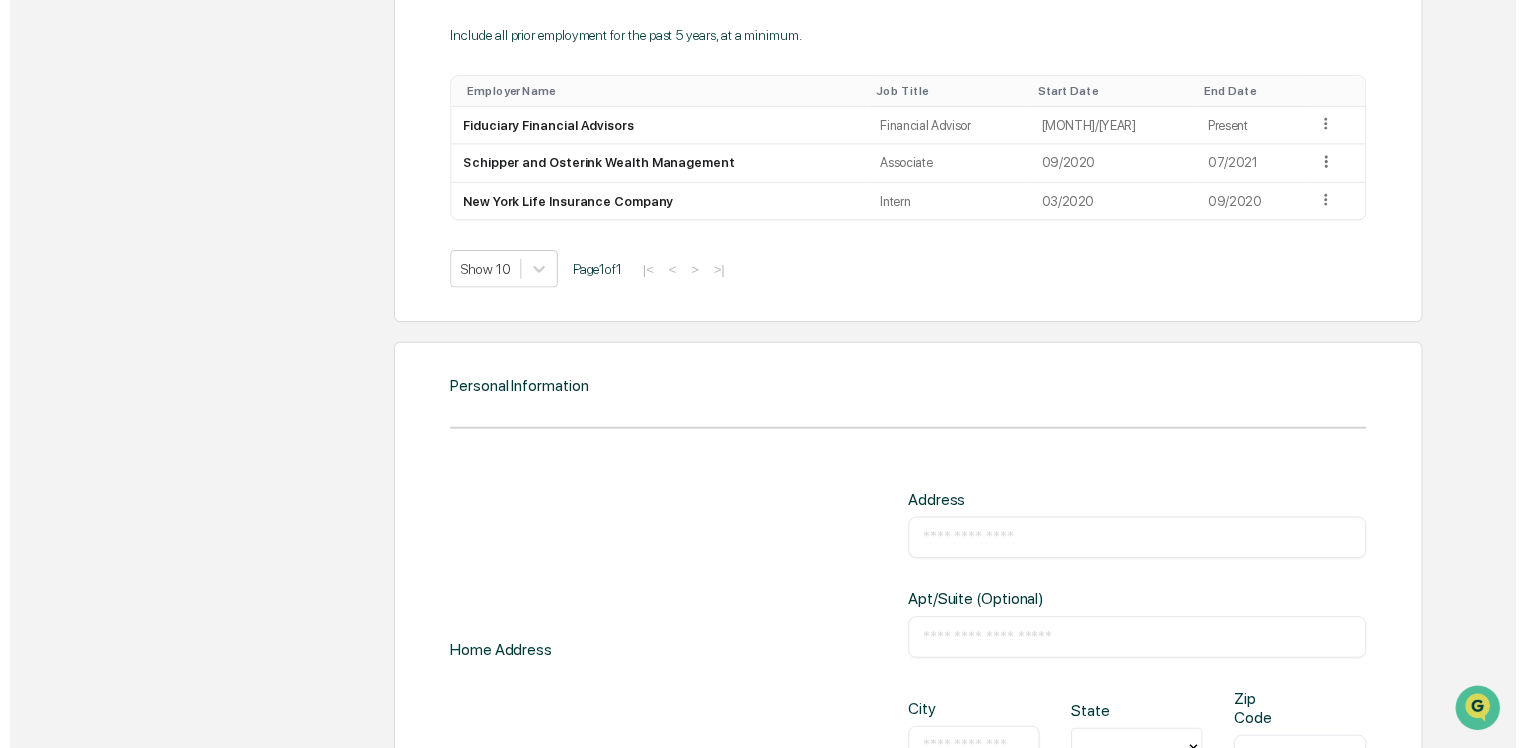 scroll, scrollTop: 1924, scrollLeft: 0, axis: vertical 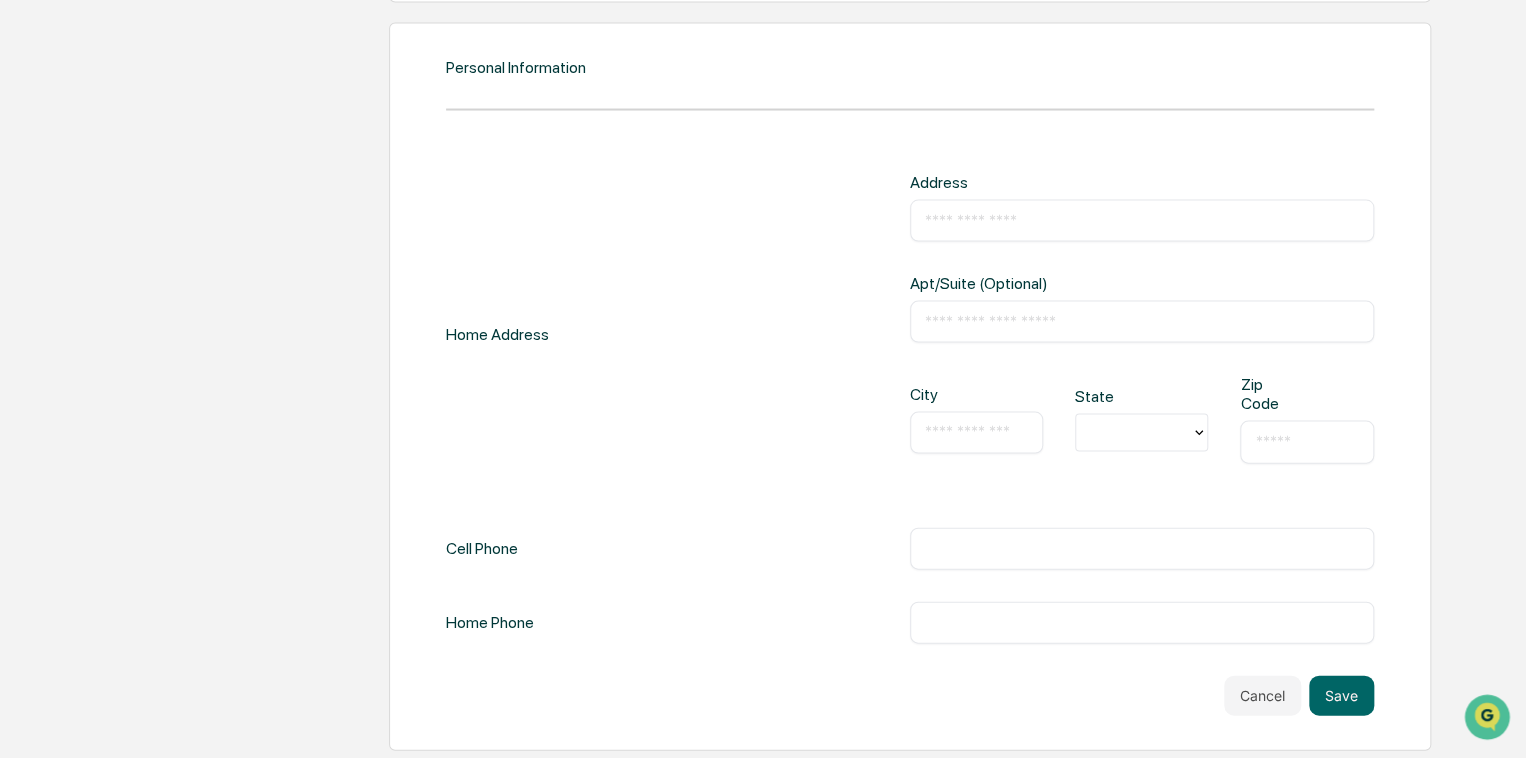 click on "​" at bounding box center [1142, 221] 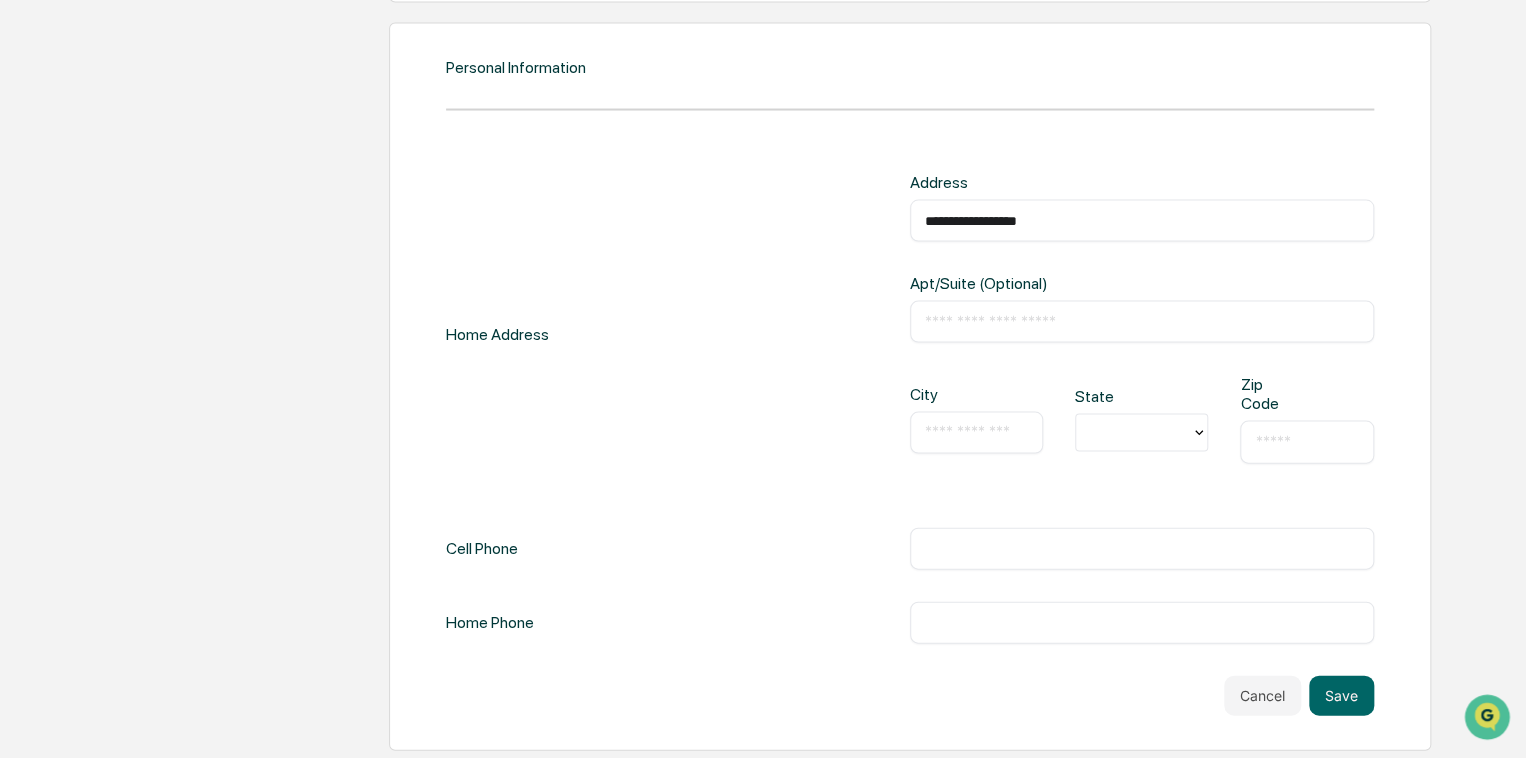 type on "**" 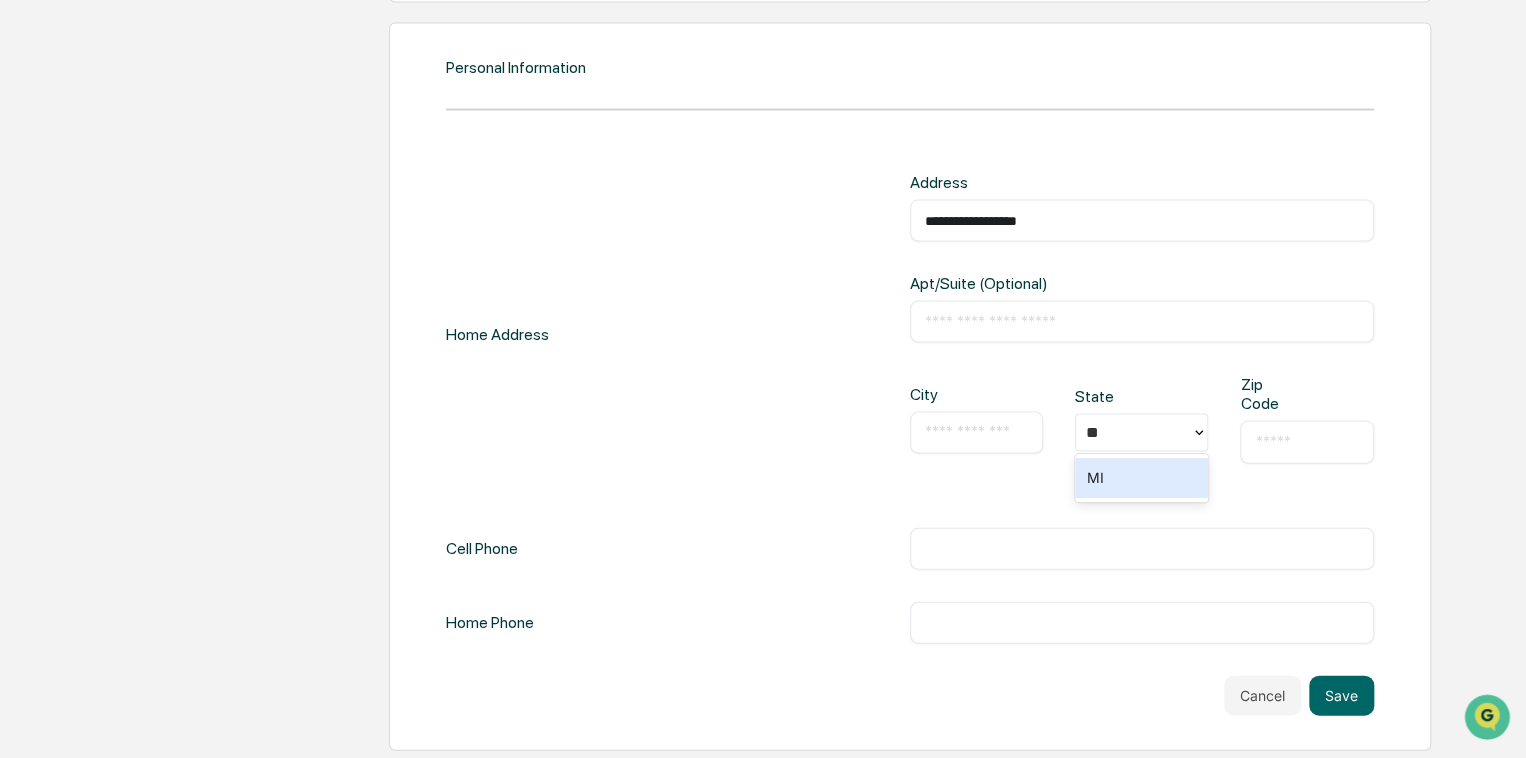 click at bounding box center [1142, 322] 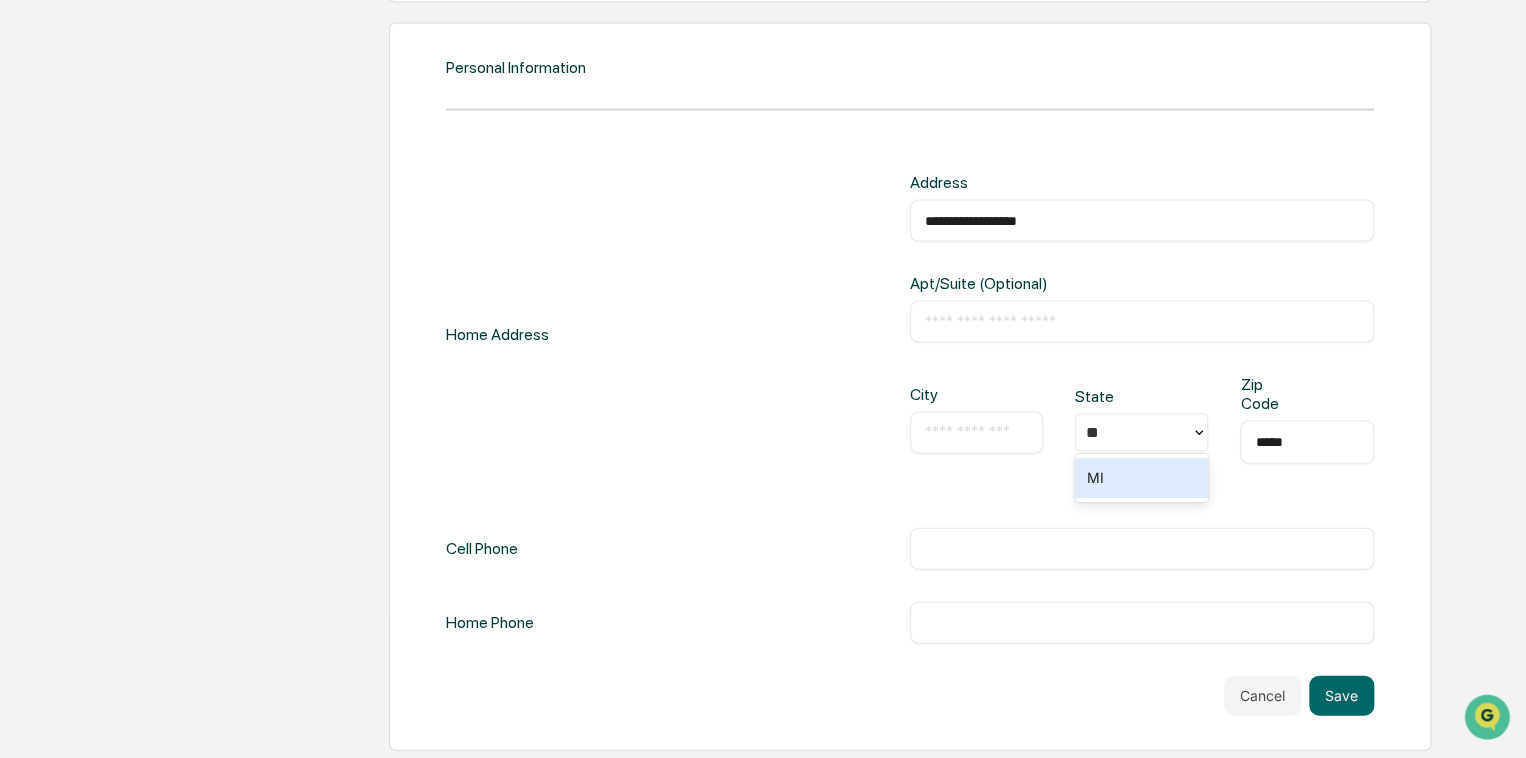 type on "*****" 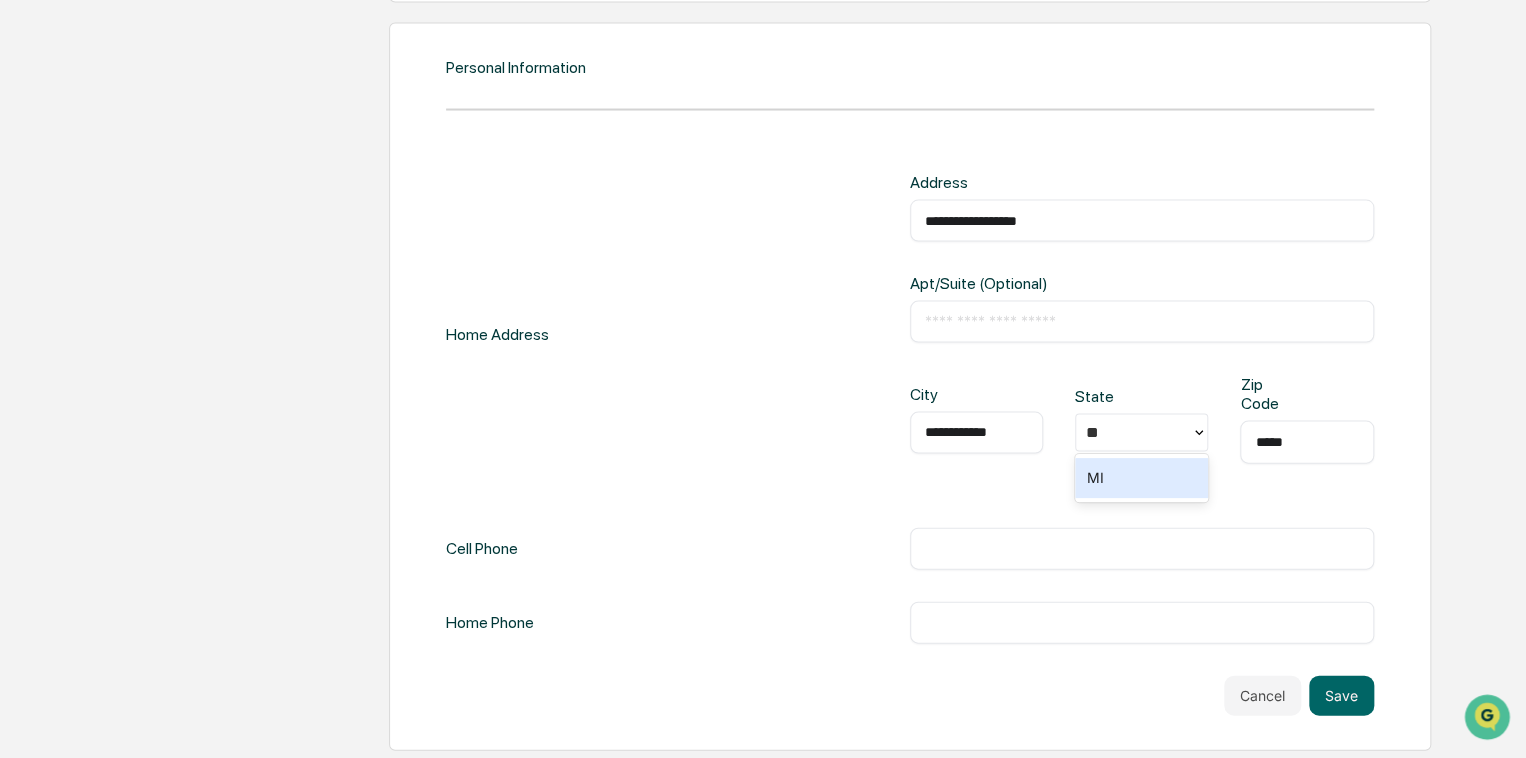 type on "**********" 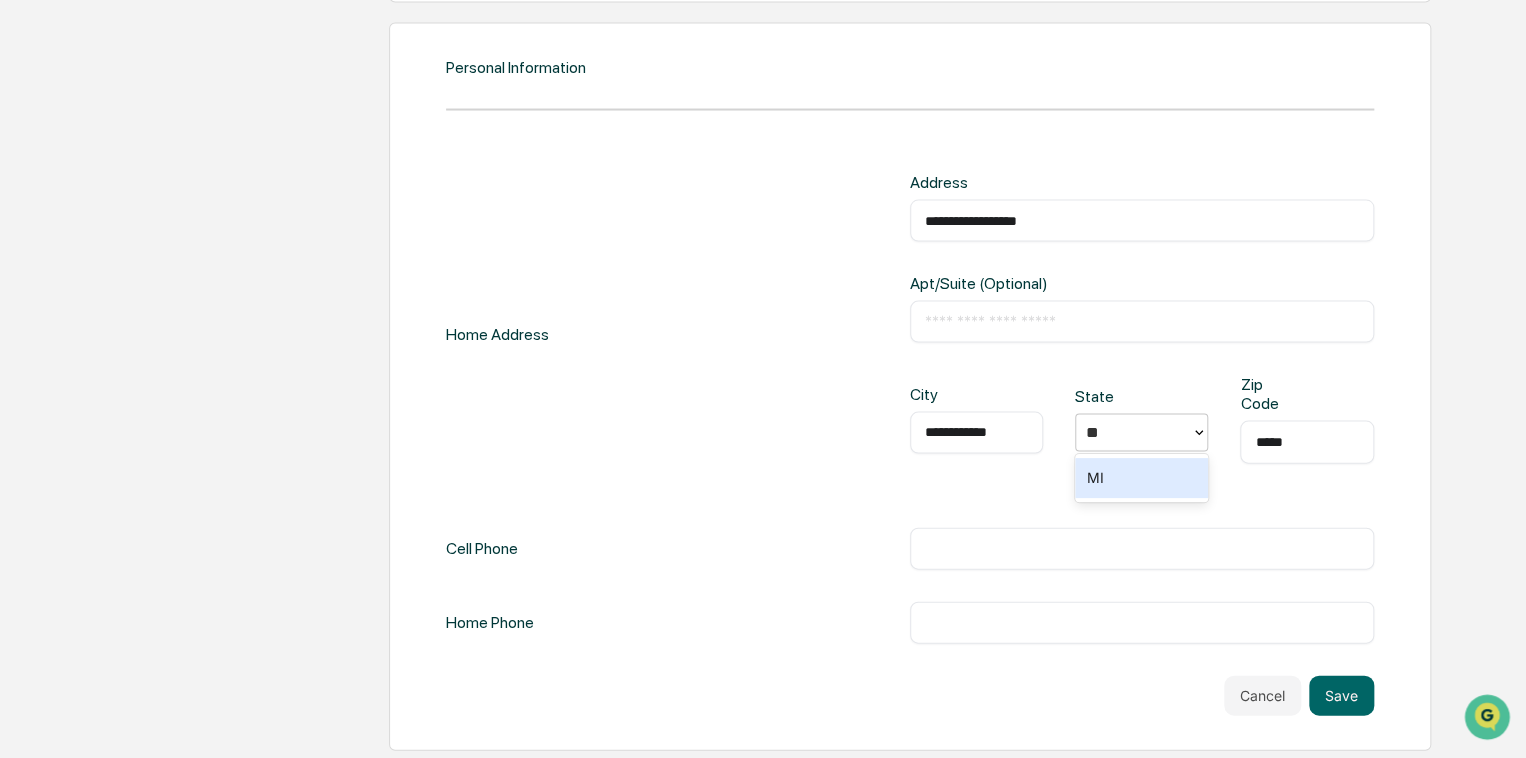 click on "MI" at bounding box center (1141, 478) 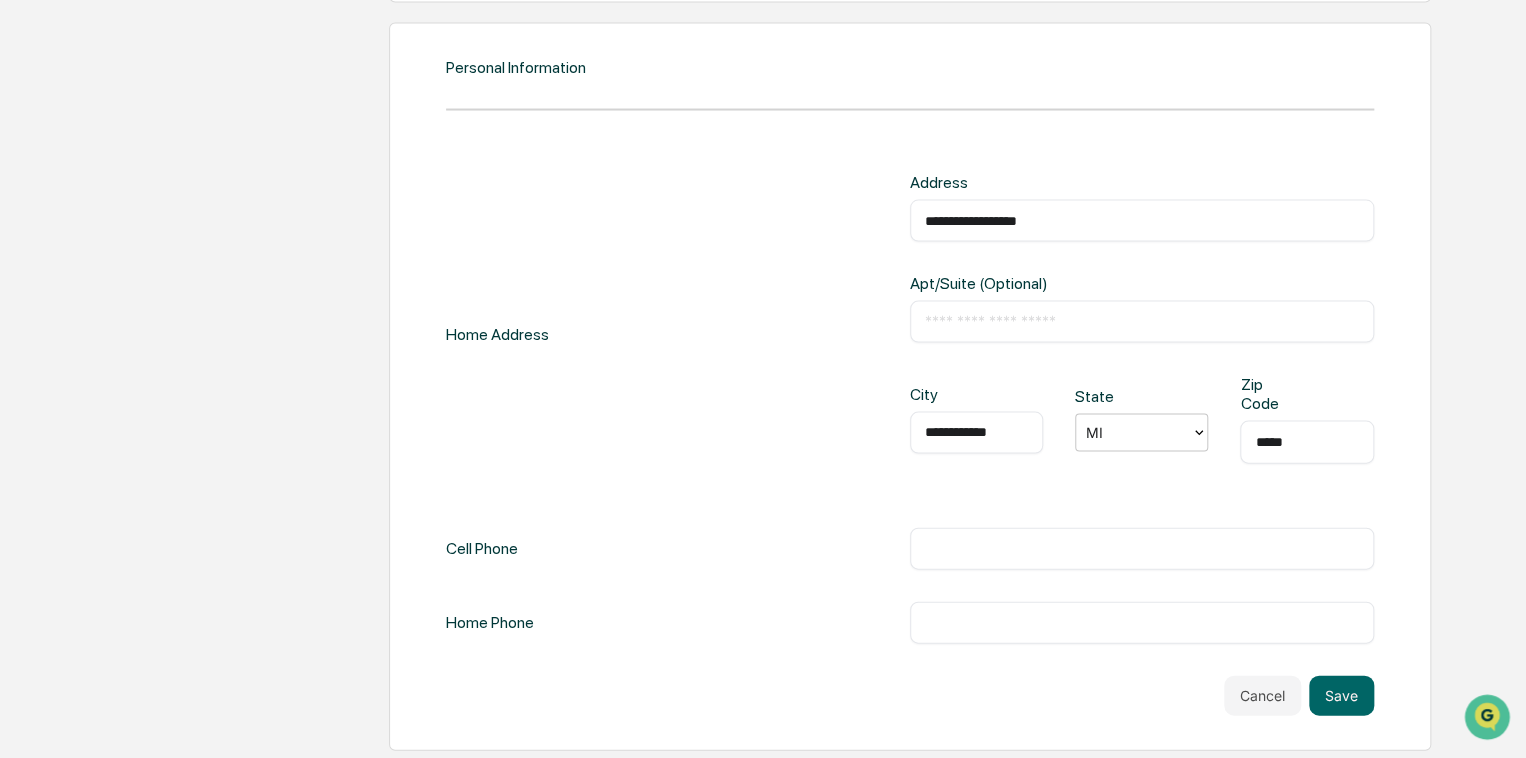click at bounding box center [1142, 549] 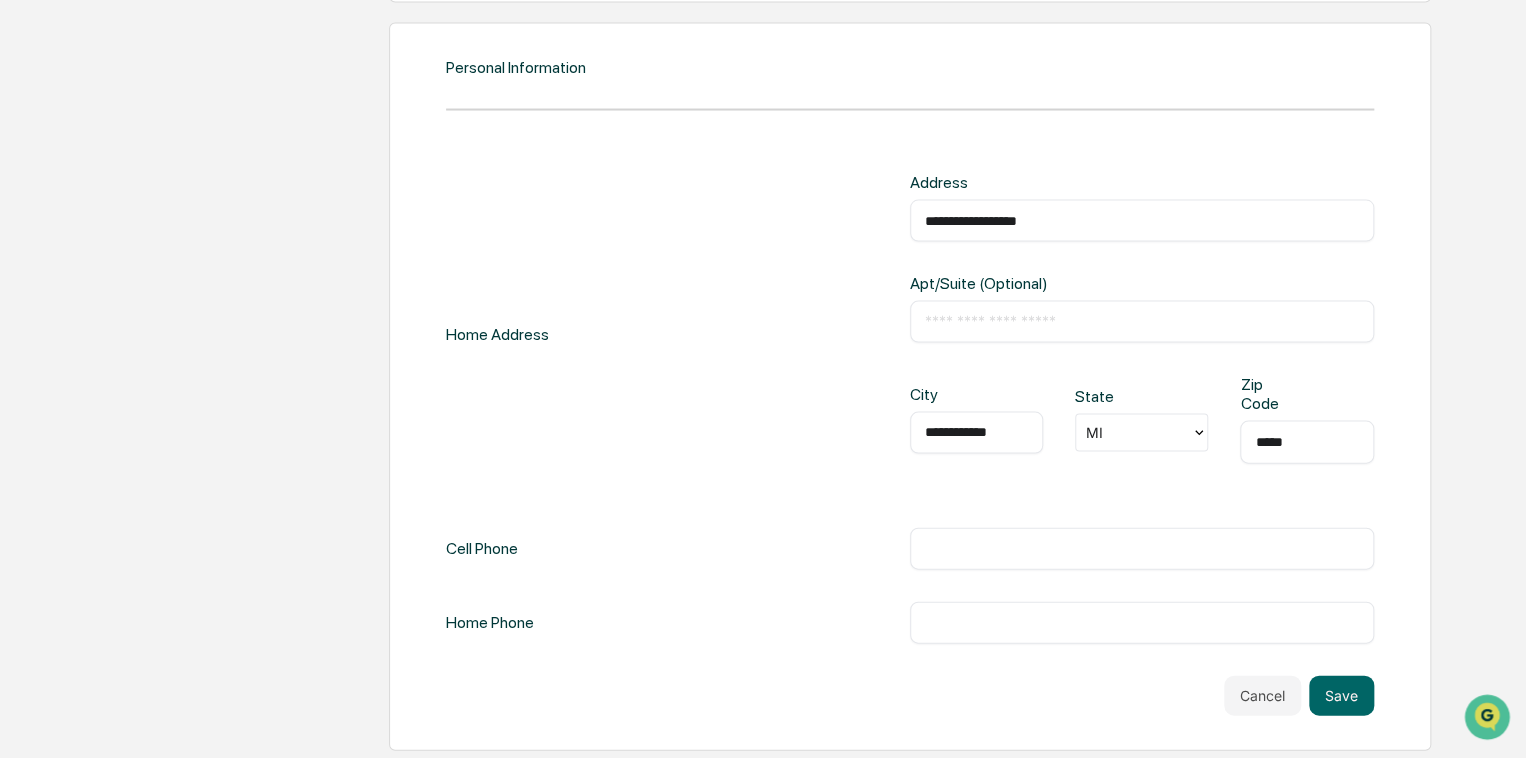 click on "**********" at bounding box center [910, 408] 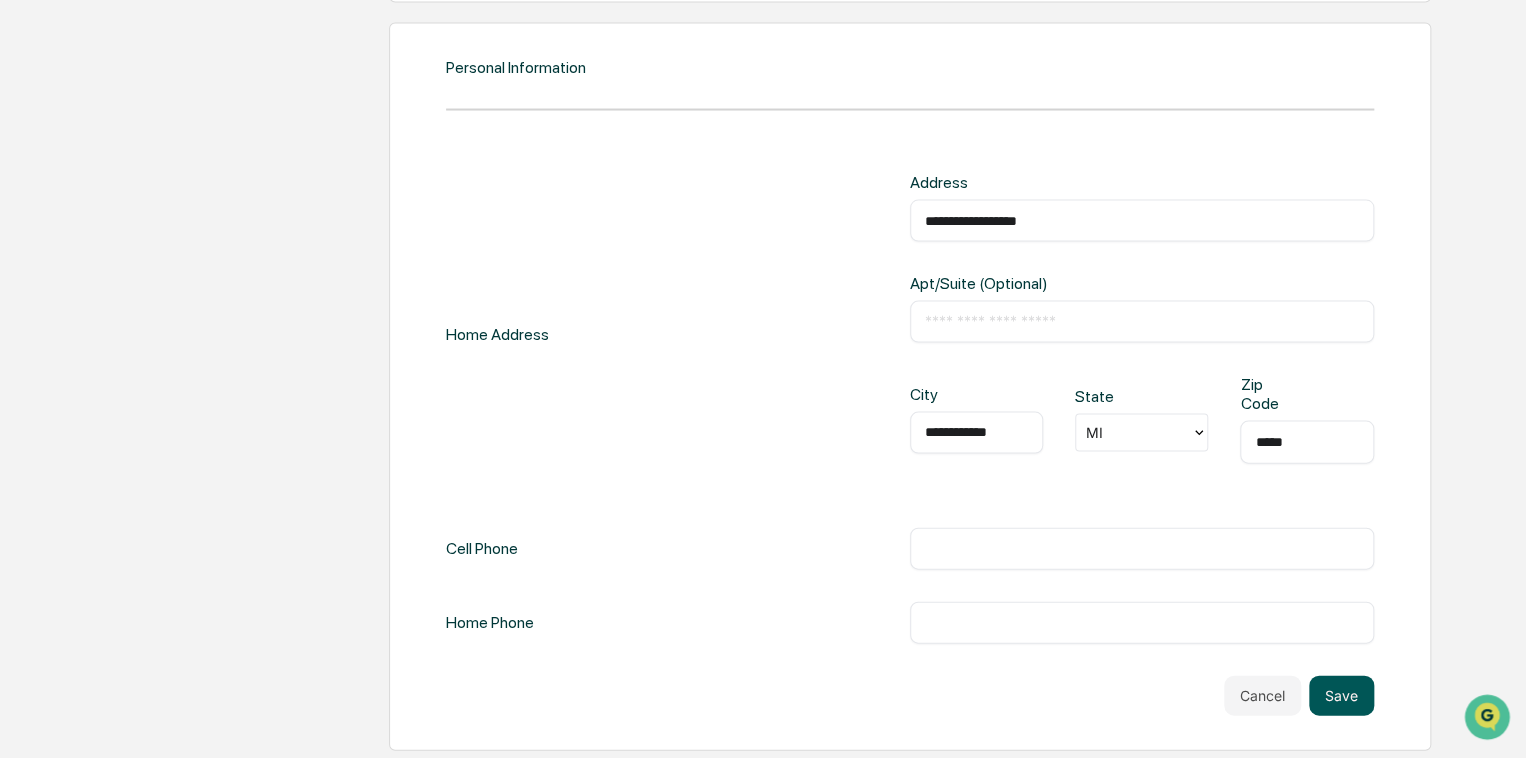 click on "Save" at bounding box center [1341, 696] 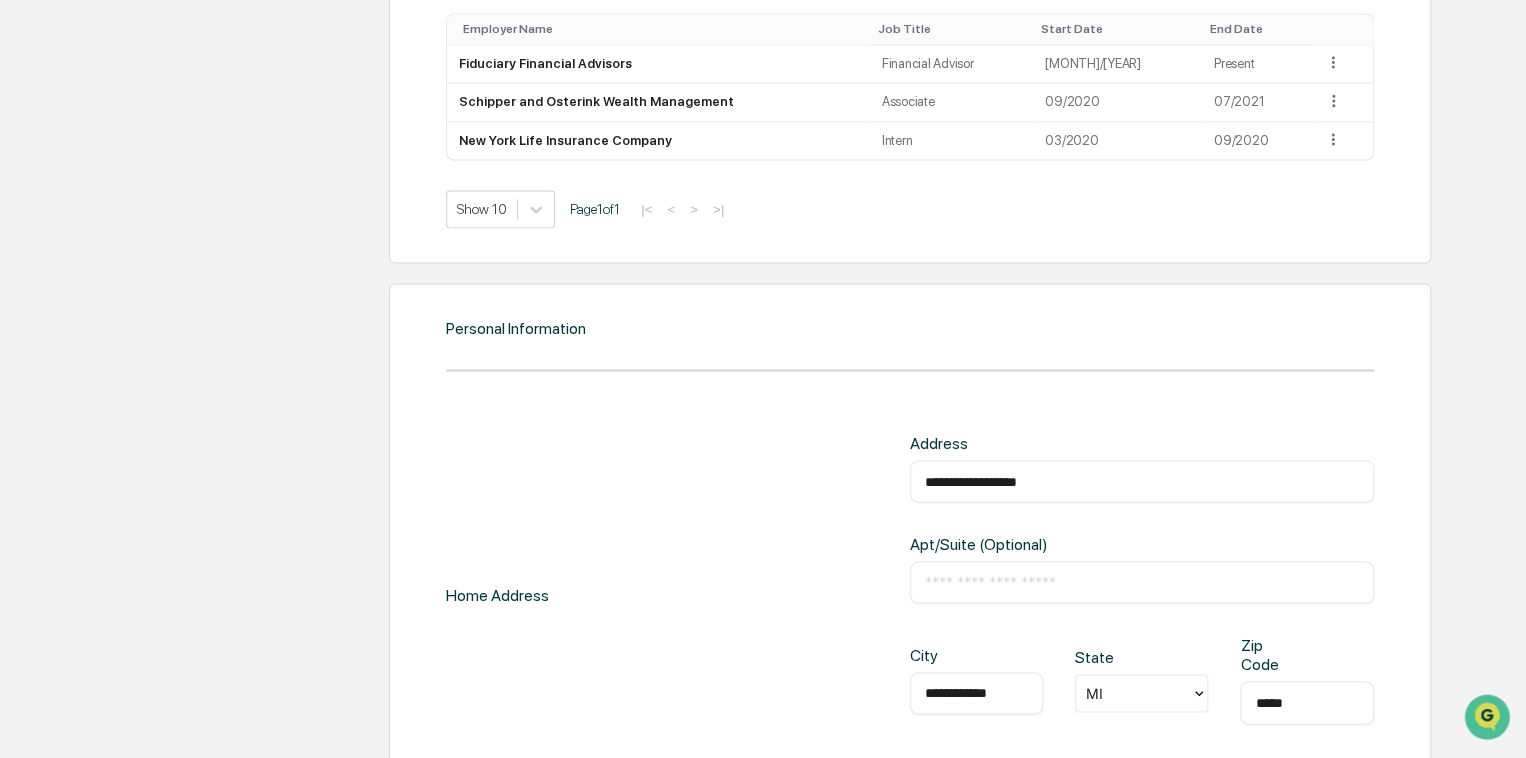 scroll, scrollTop: 1924, scrollLeft: 0, axis: vertical 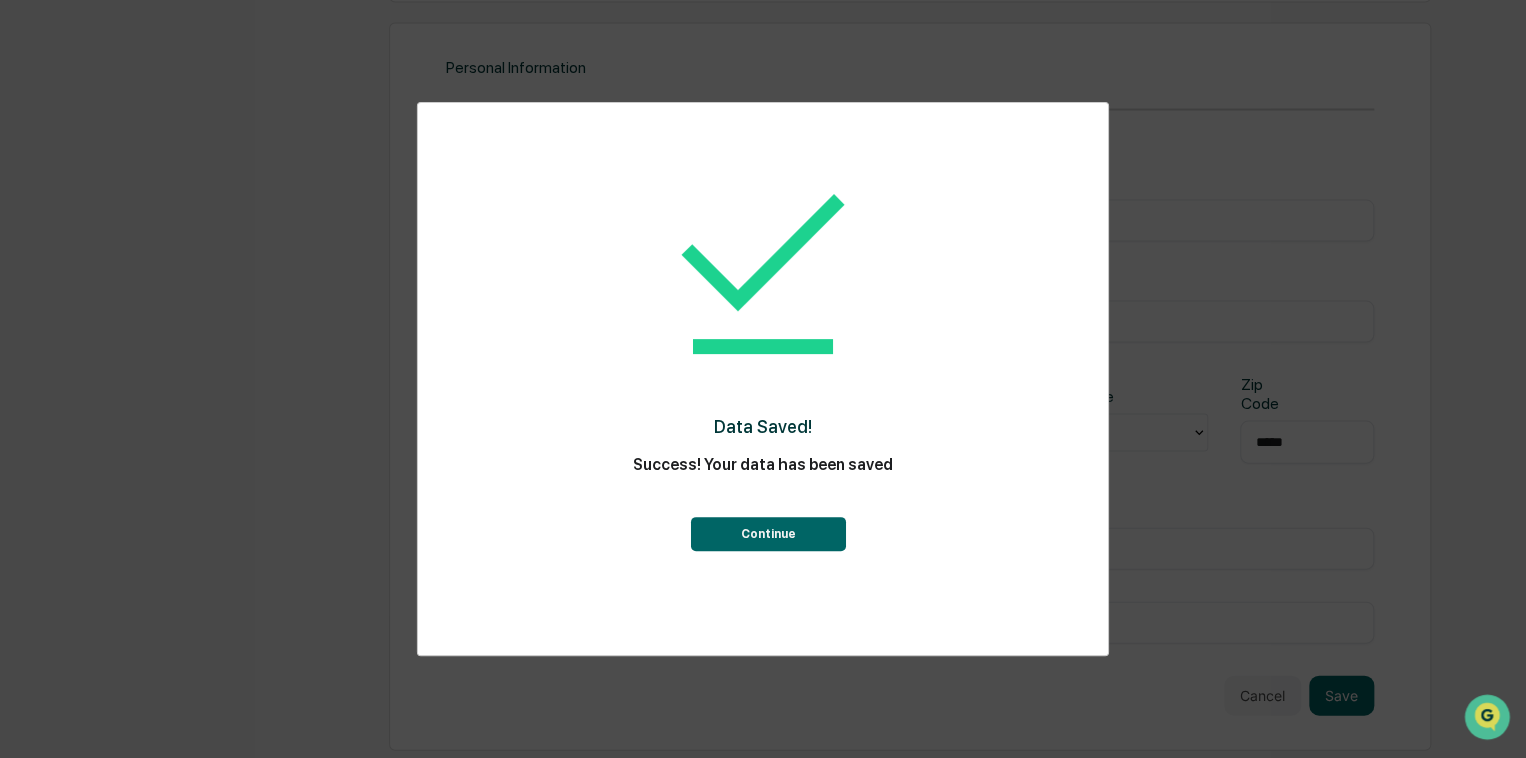 click on "Continue" at bounding box center (767, 534) 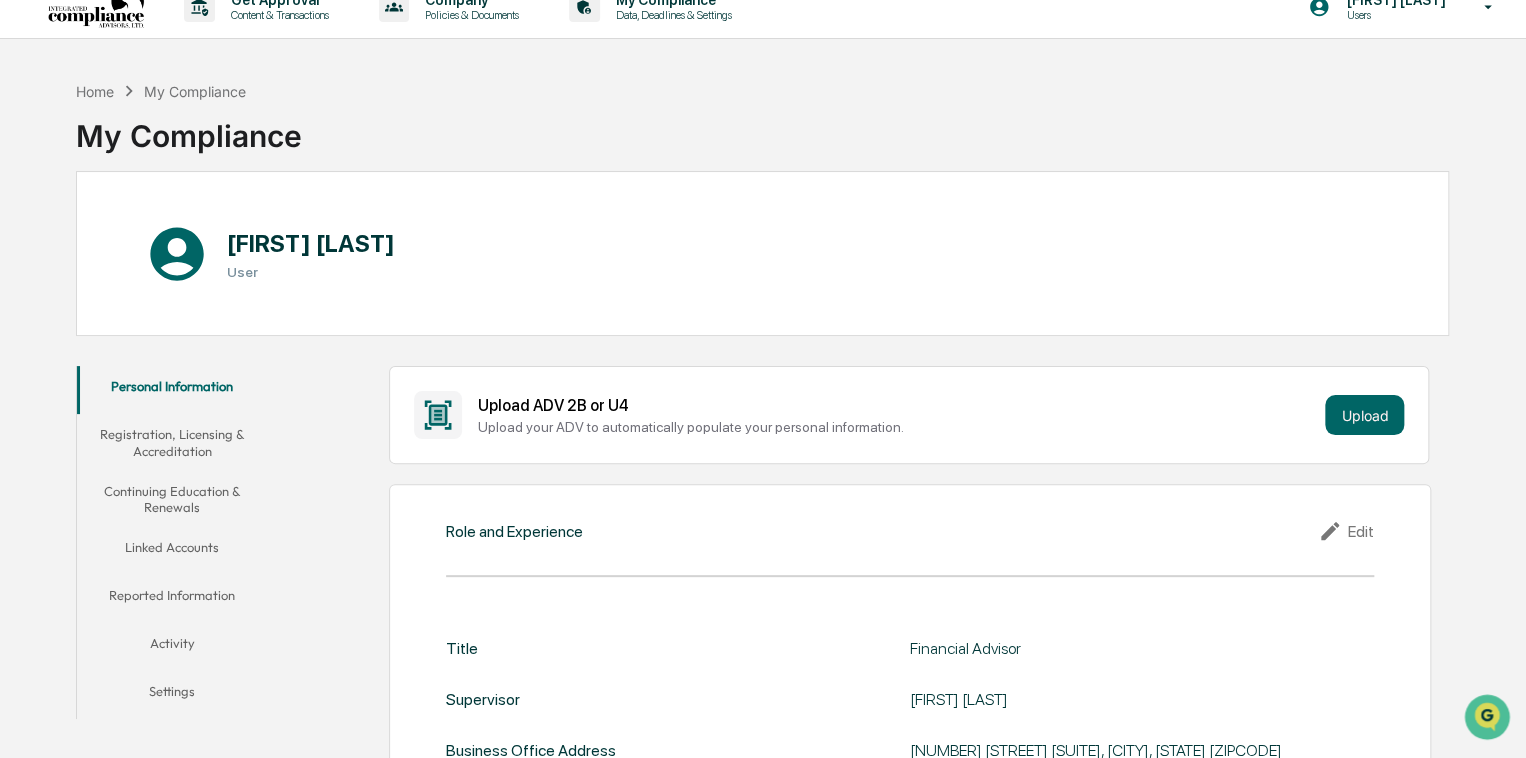 scroll, scrollTop: 0, scrollLeft: 0, axis: both 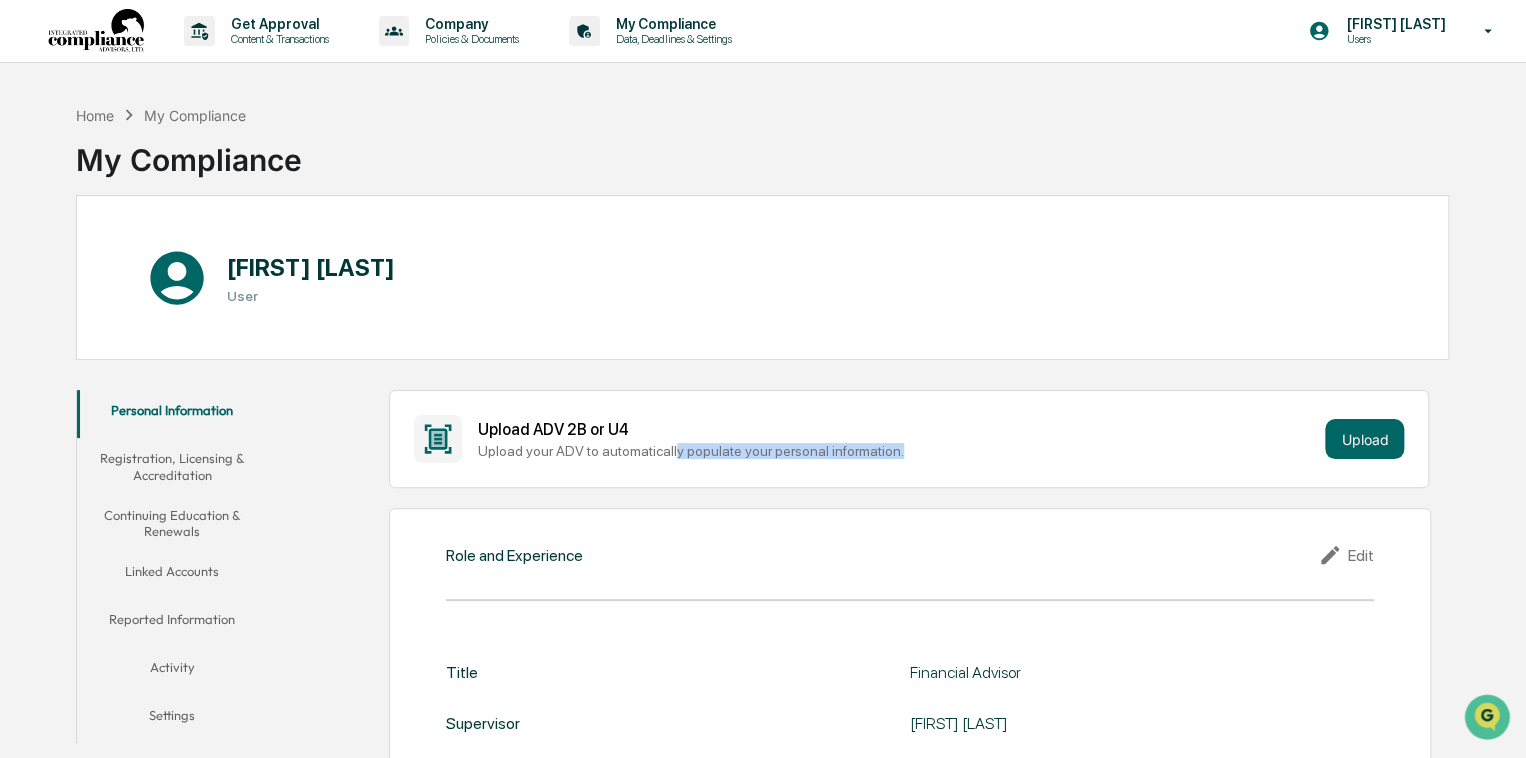 drag, startPoint x: 667, startPoint y: 454, endPoint x: 917, endPoint y: 454, distance: 250 